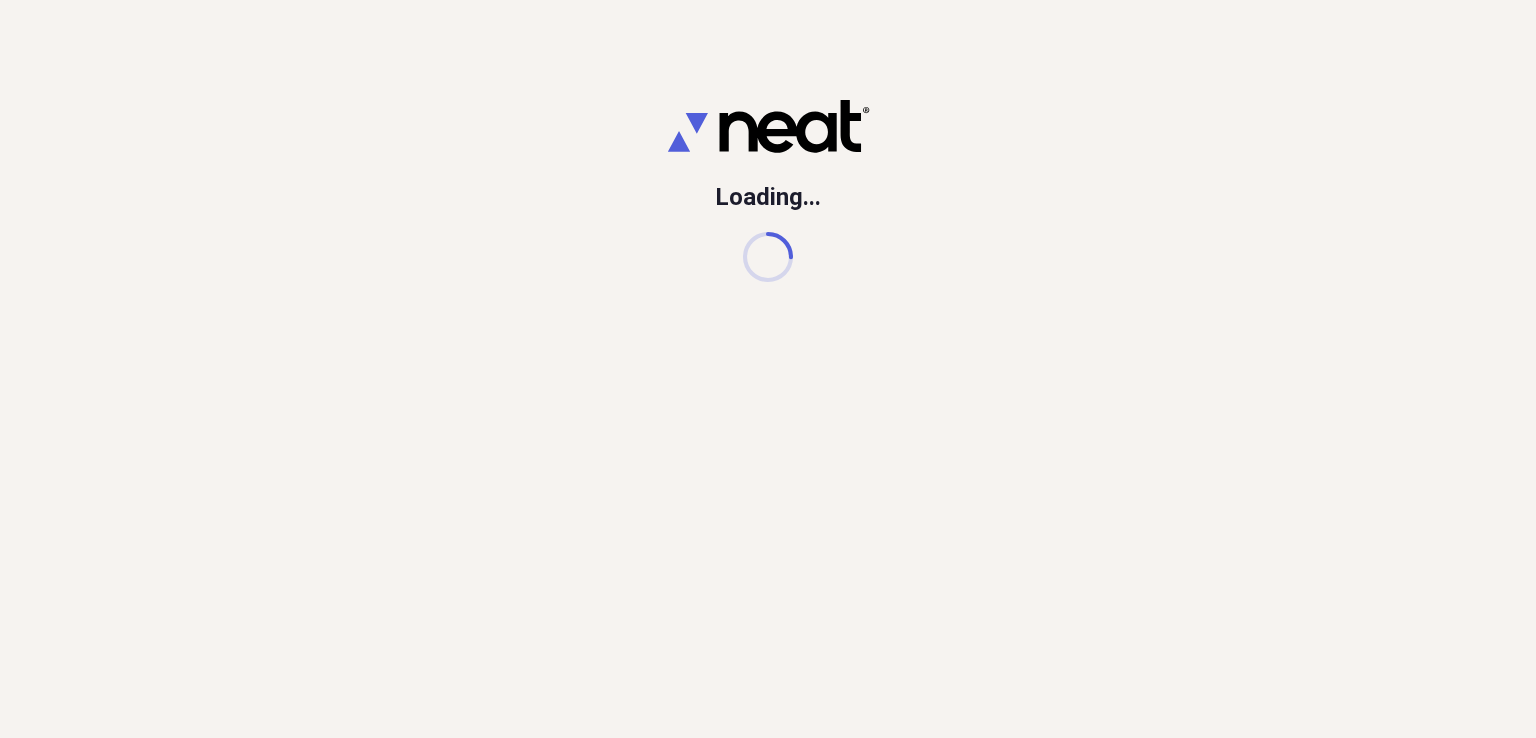 scroll, scrollTop: 0, scrollLeft: 0, axis: both 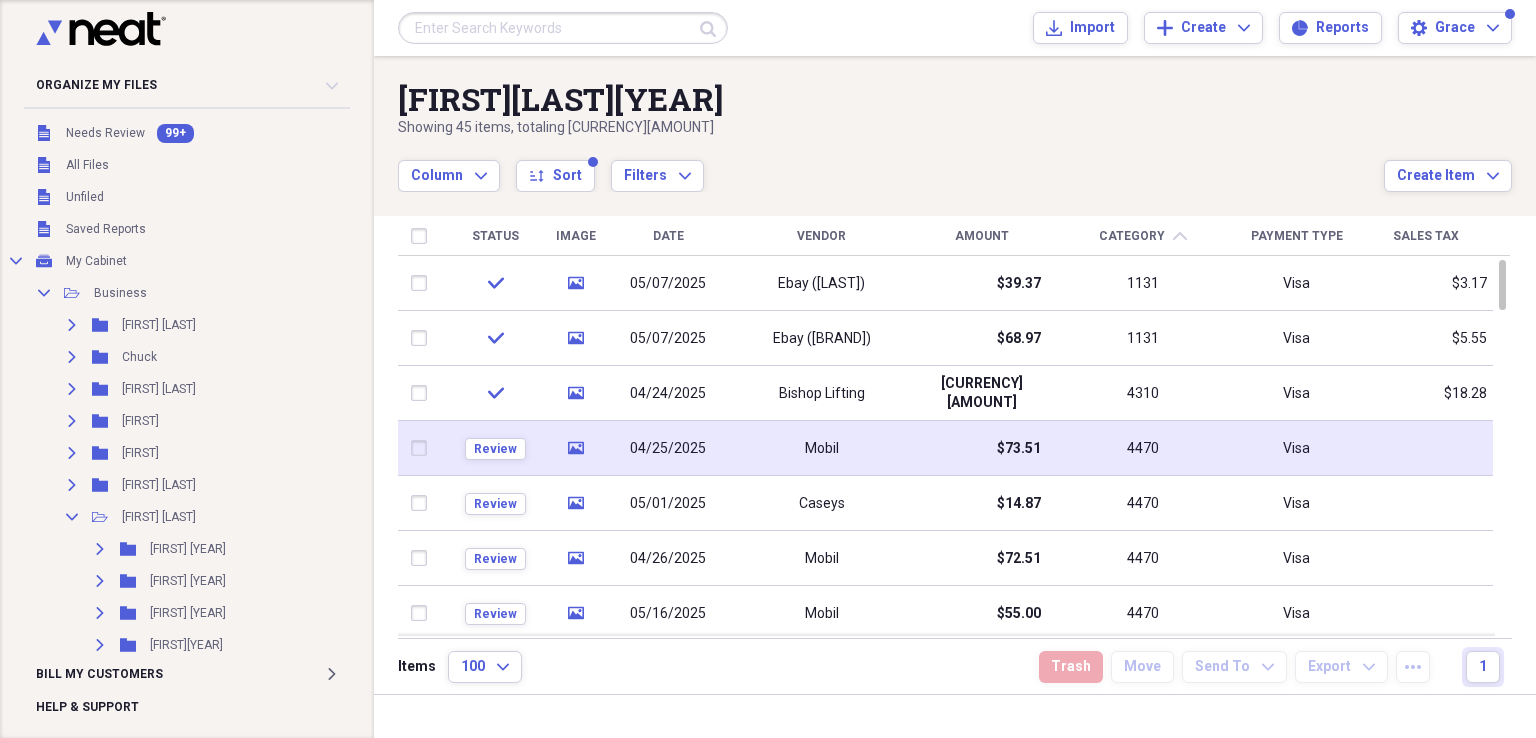 click on "Mobil" at bounding box center [821, 448] 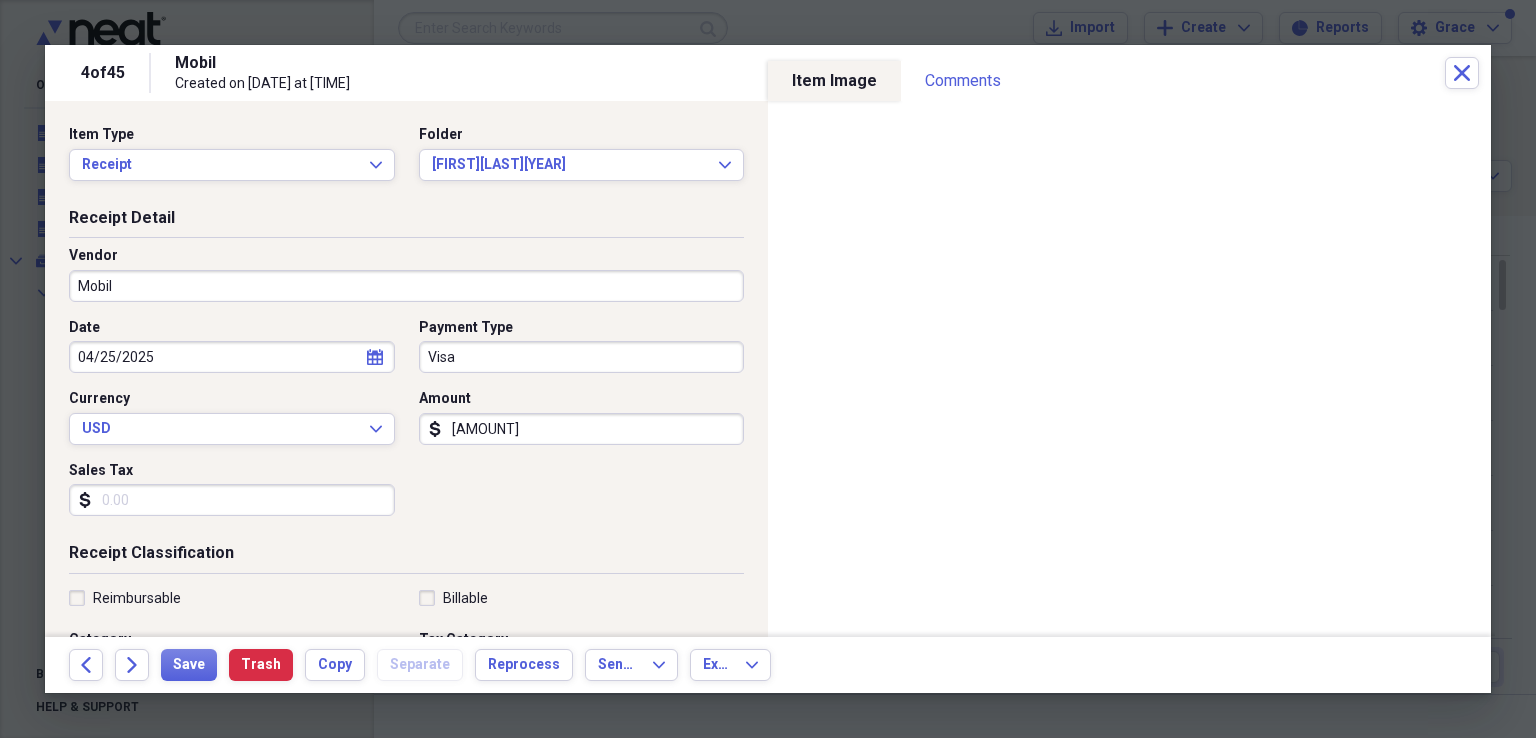 scroll, scrollTop: 100, scrollLeft: 0, axis: vertical 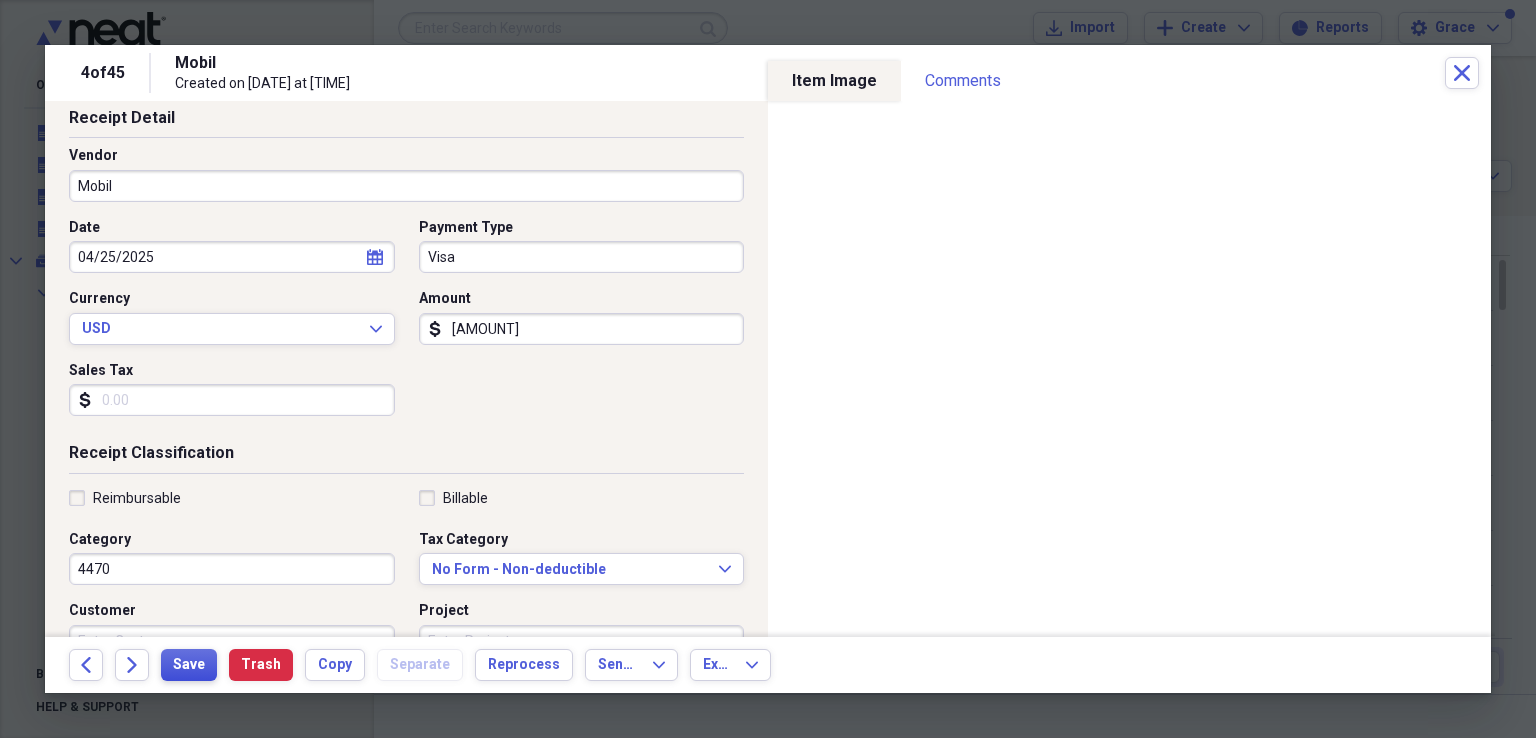 click on "Save" at bounding box center (189, 665) 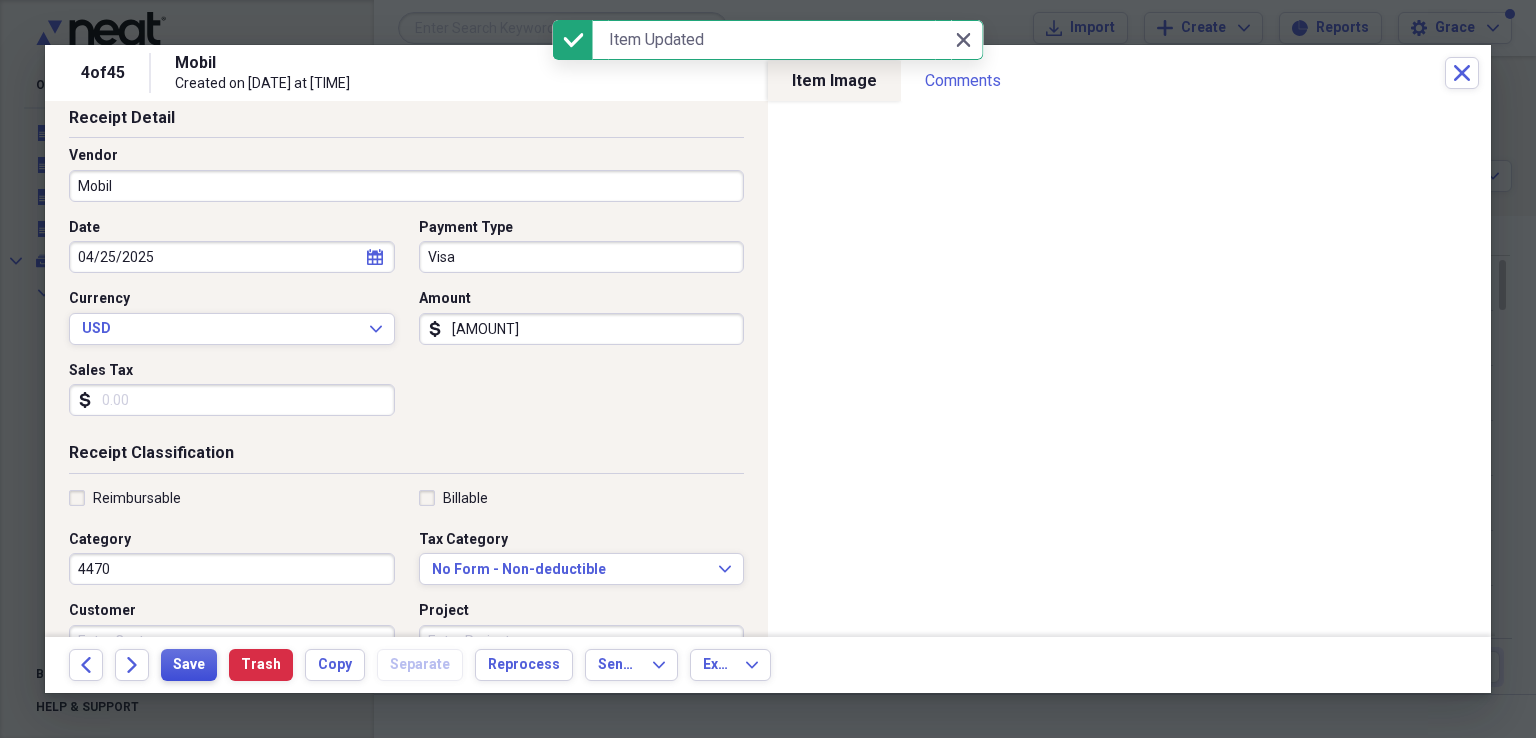 scroll, scrollTop: 0, scrollLeft: 0, axis: both 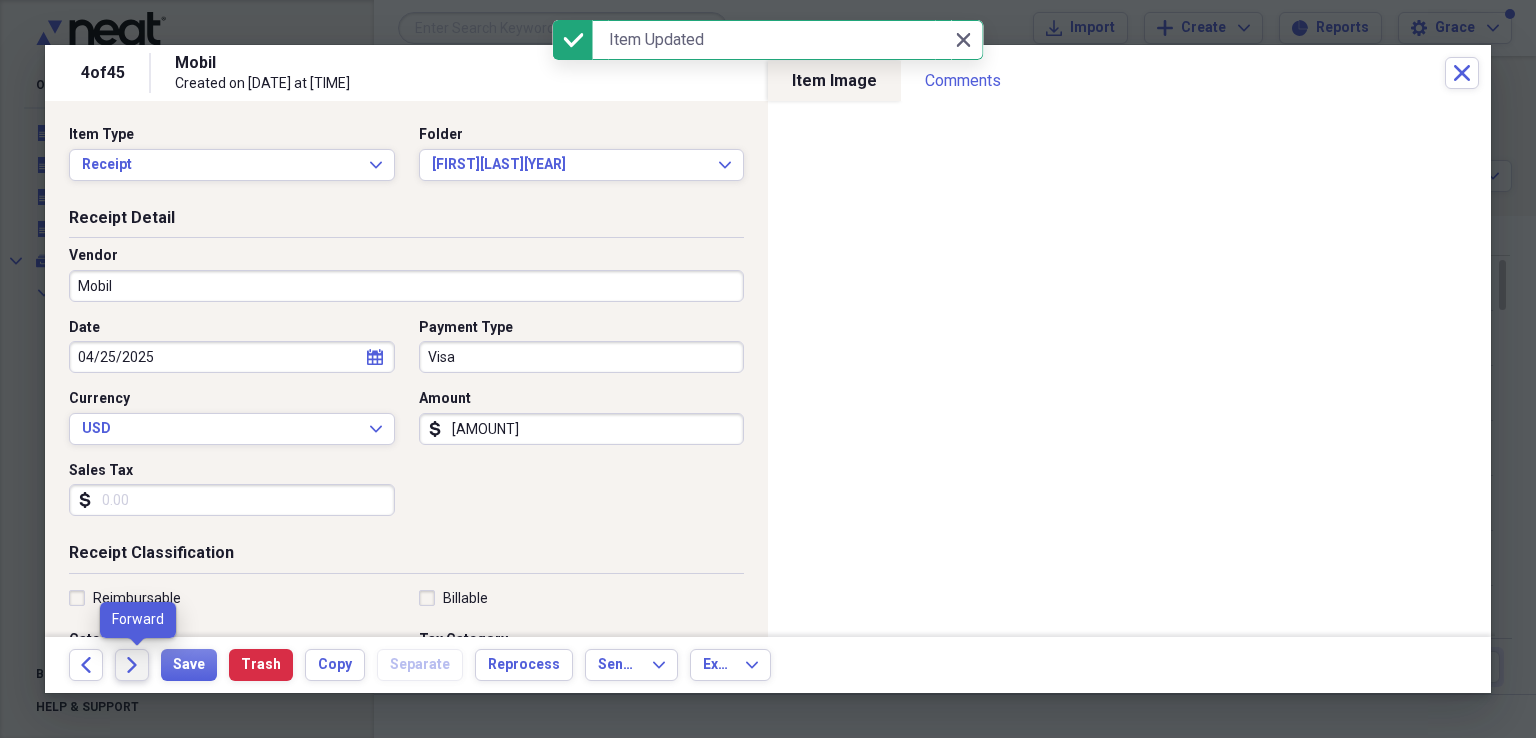 click on "Forward" 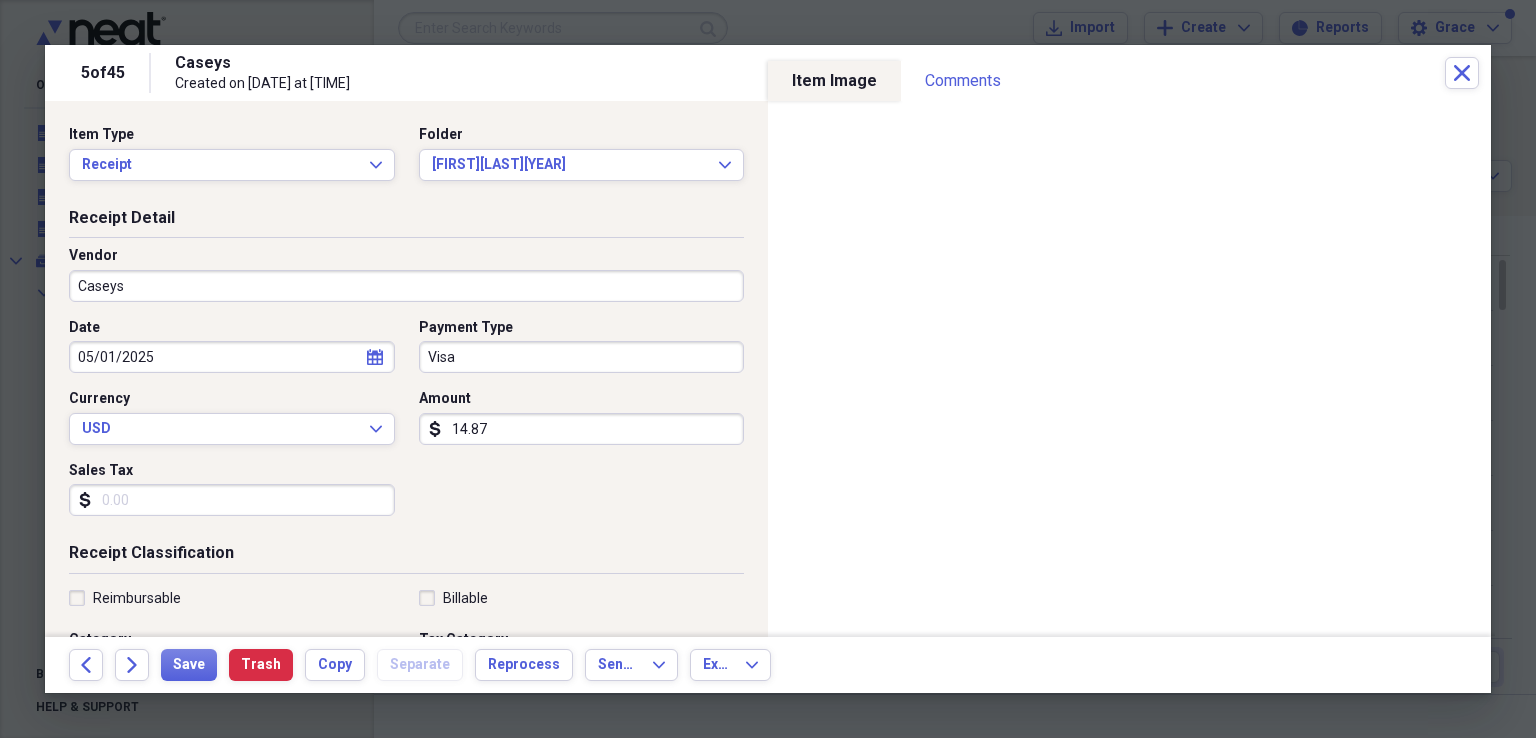 scroll, scrollTop: 200, scrollLeft: 0, axis: vertical 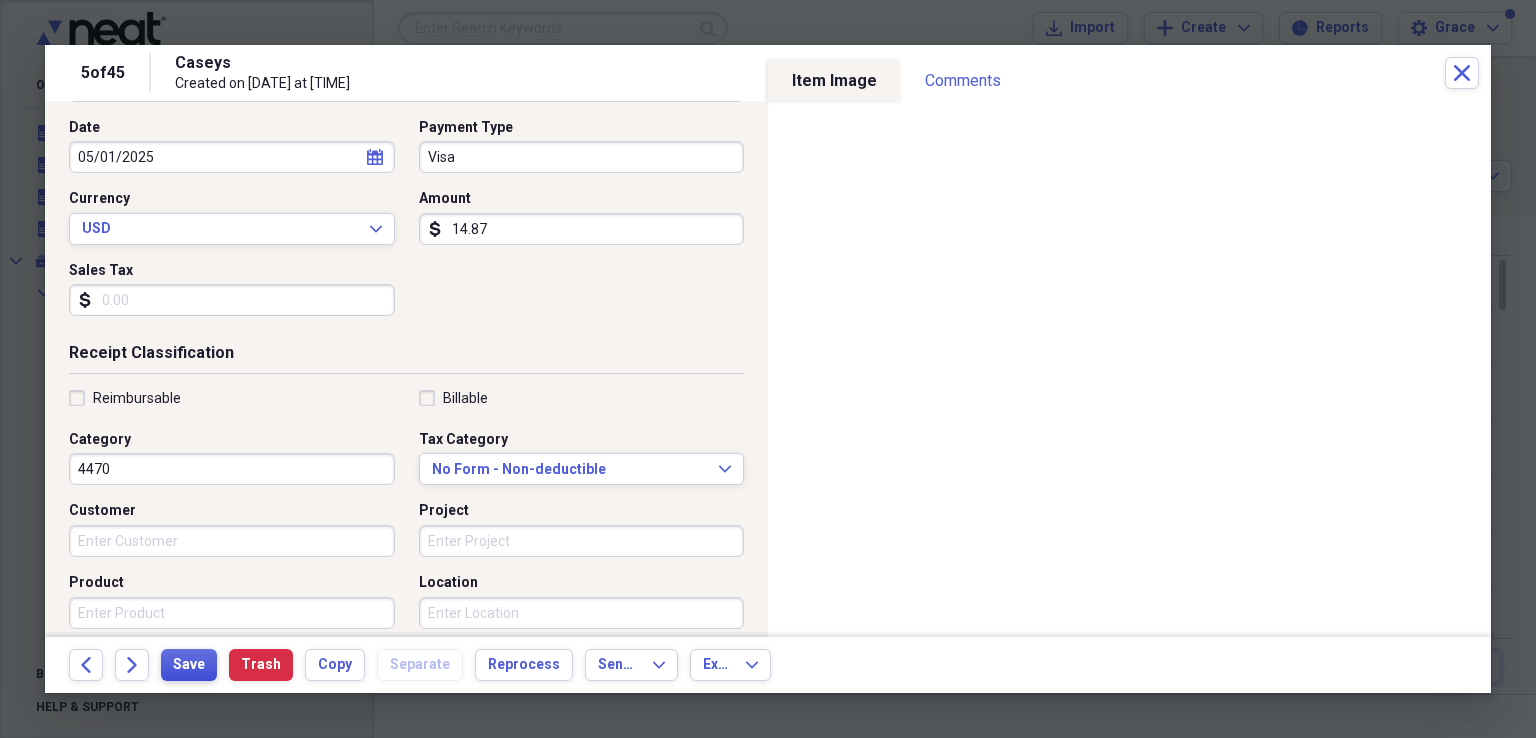 click on "Save" at bounding box center (189, 665) 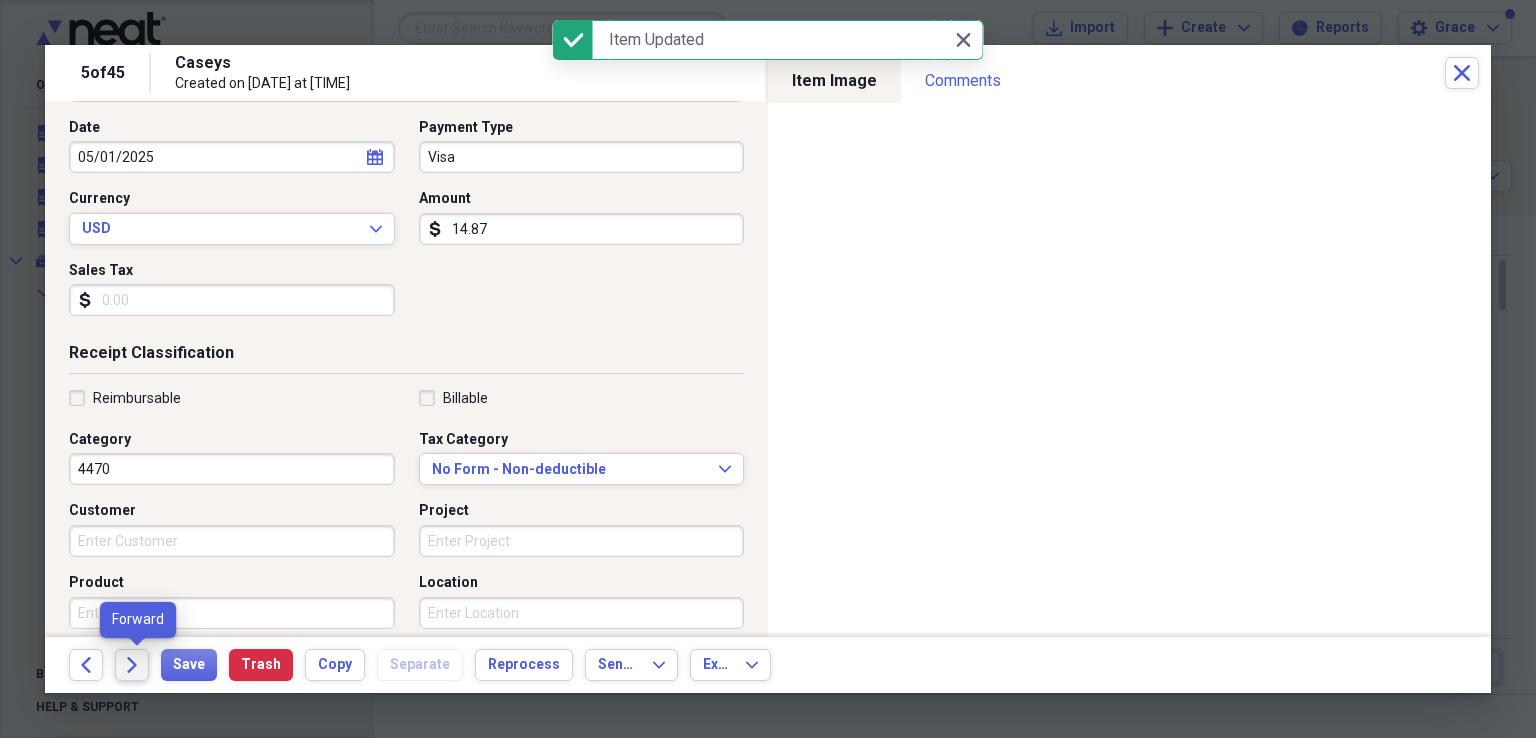 click on "Forward" at bounding box center (132, 665) 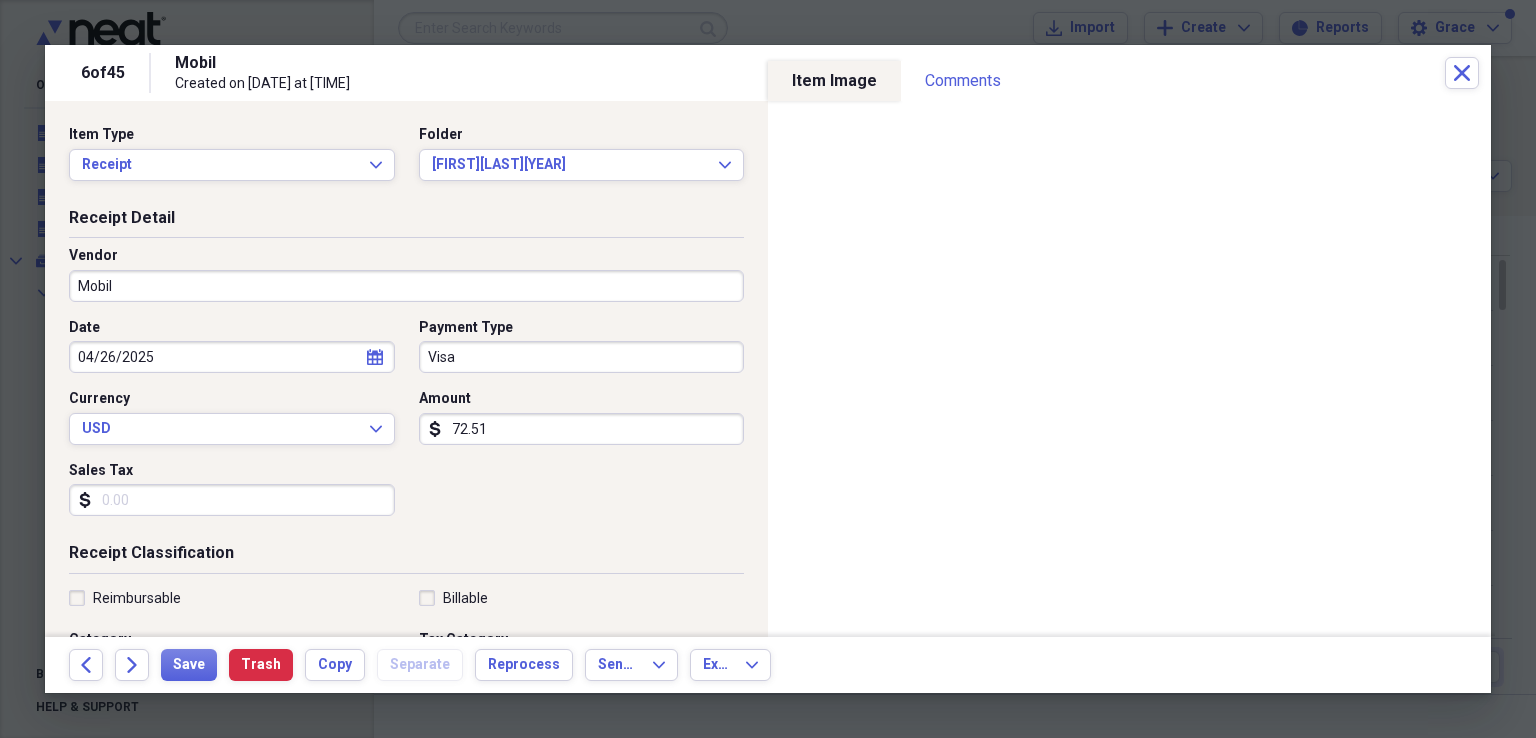 scroll, scrollTop: 200, scrollLeft: 0, axis: vertical 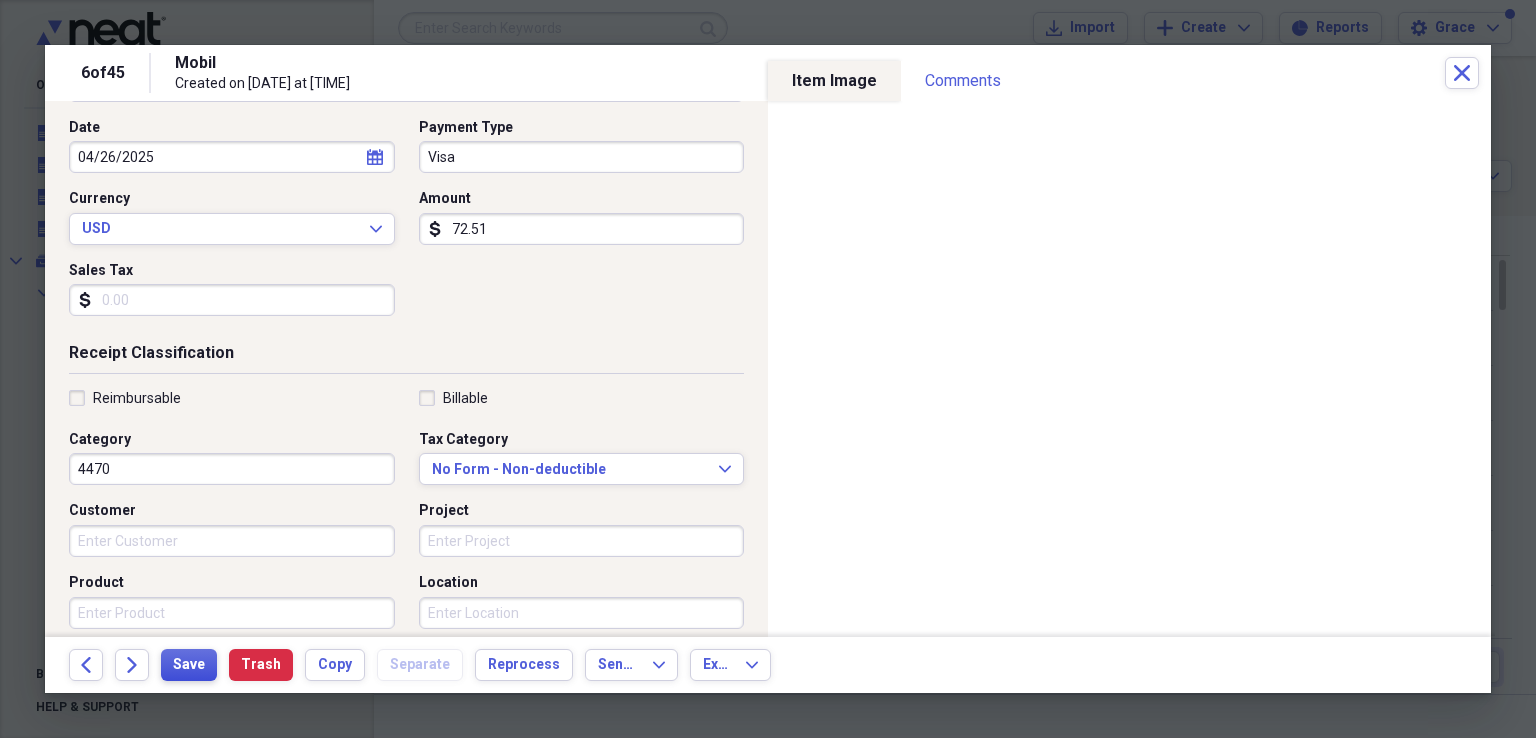 click on "Save" at bounding box center (189, 665) 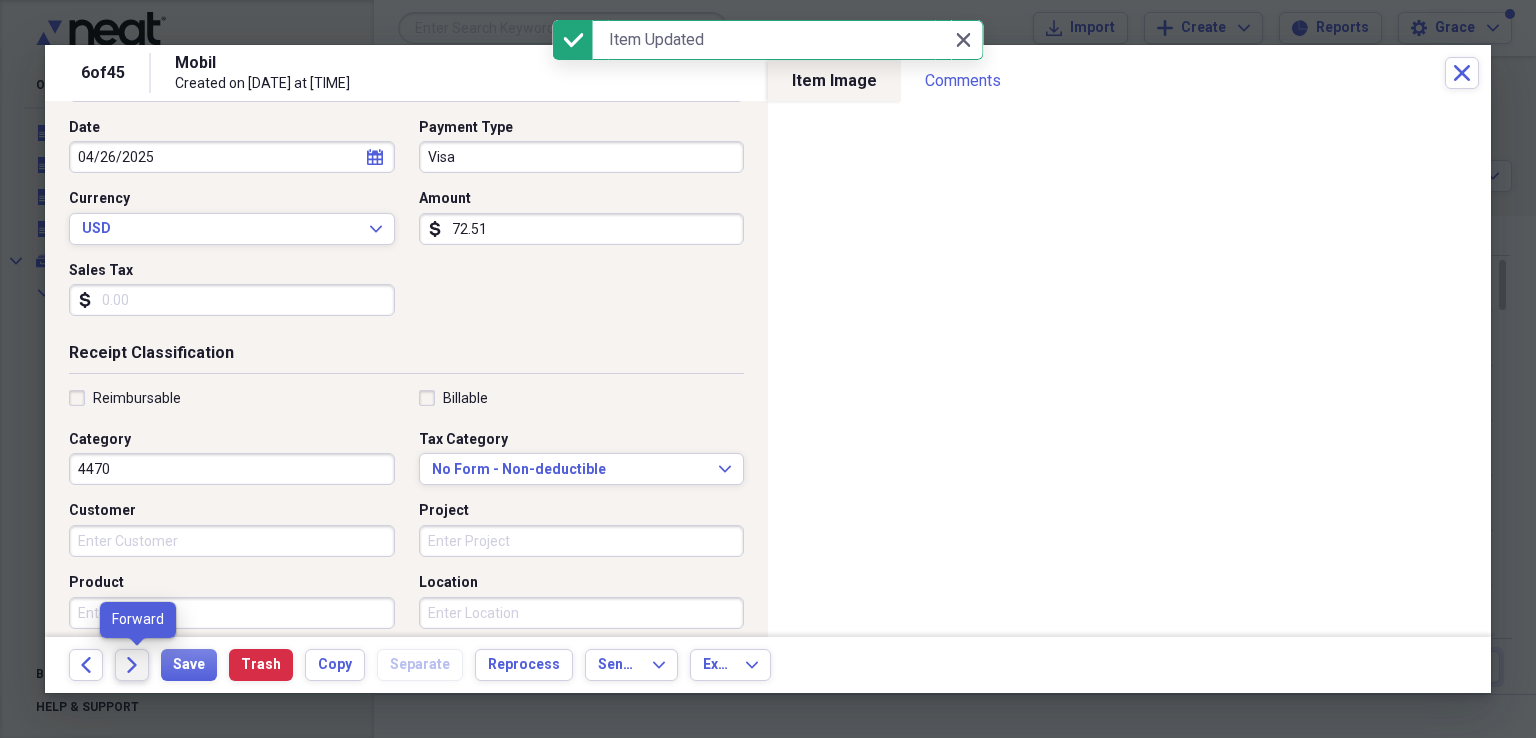 click on "Forward" 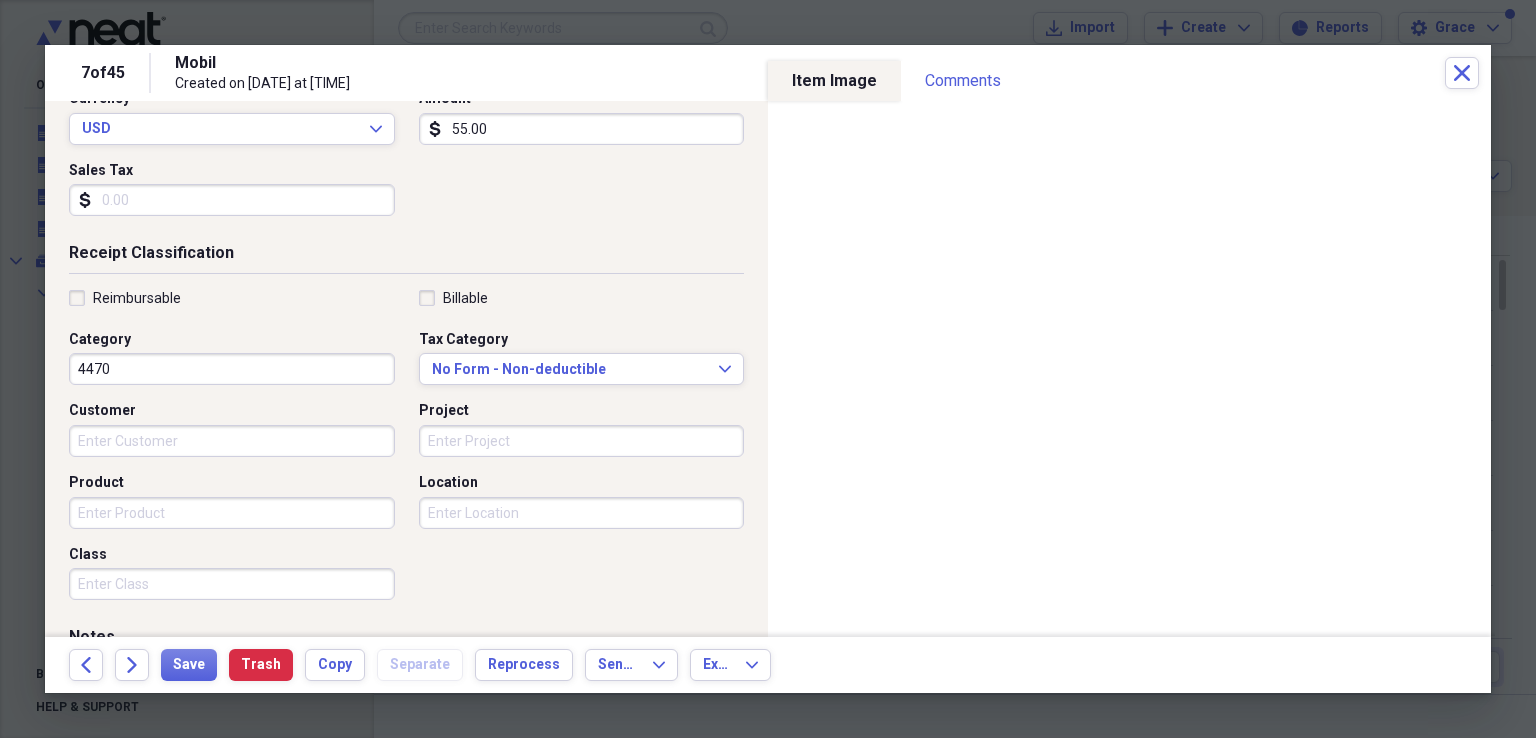 scroll, scrollTop: 484, scrollLeft: 0, axis: vertical 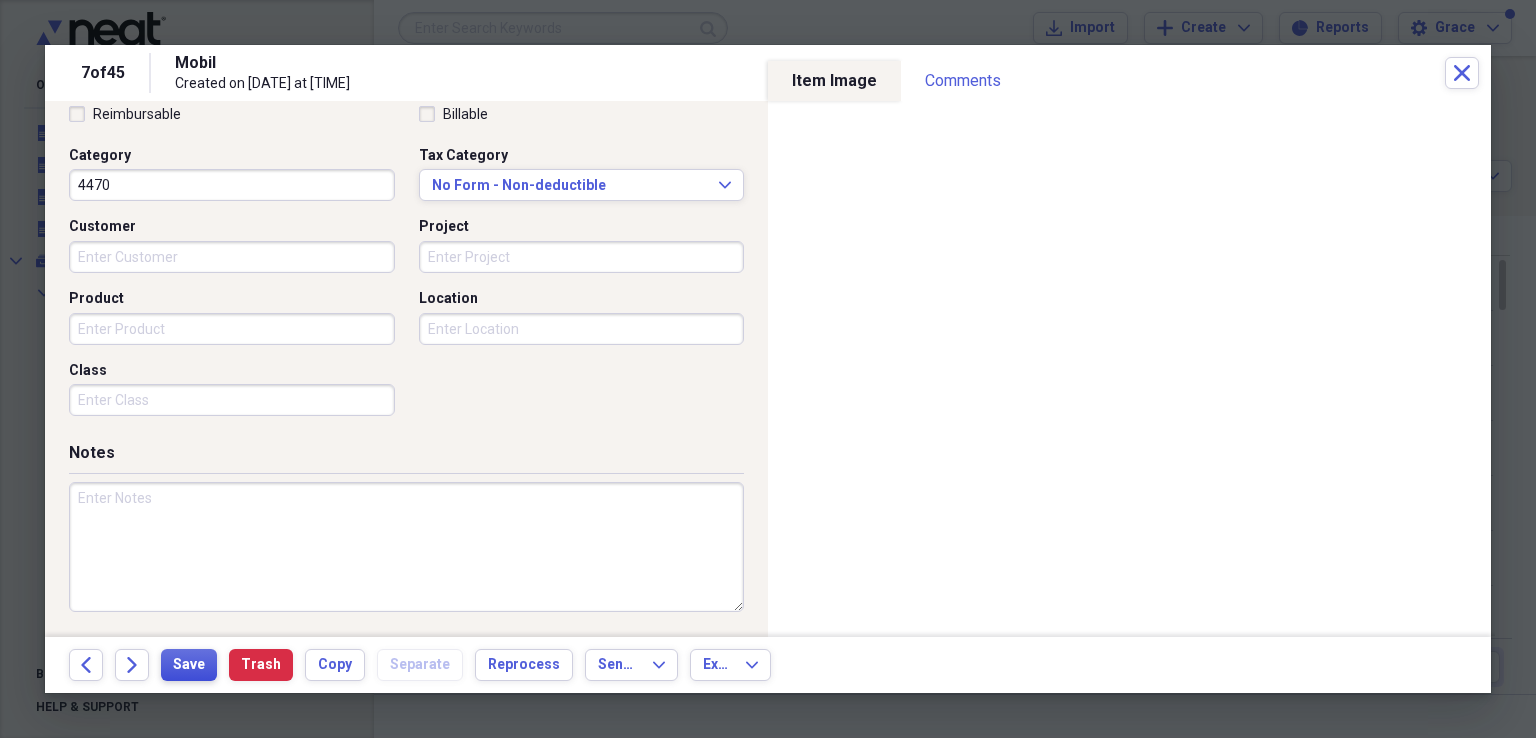 click on "Save" at bounding box center (189, 665) 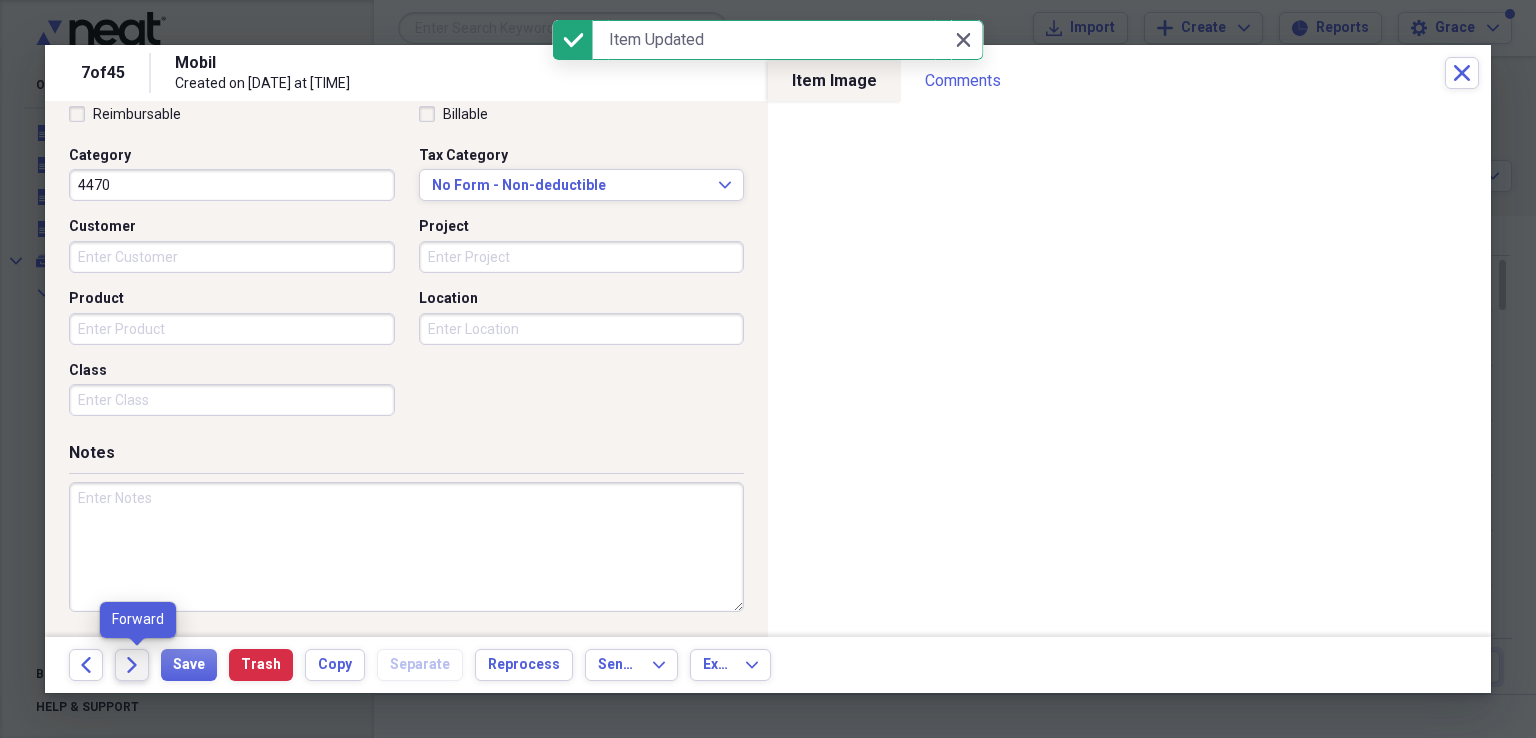 click on "Forward" at bounding box center [132, 665] 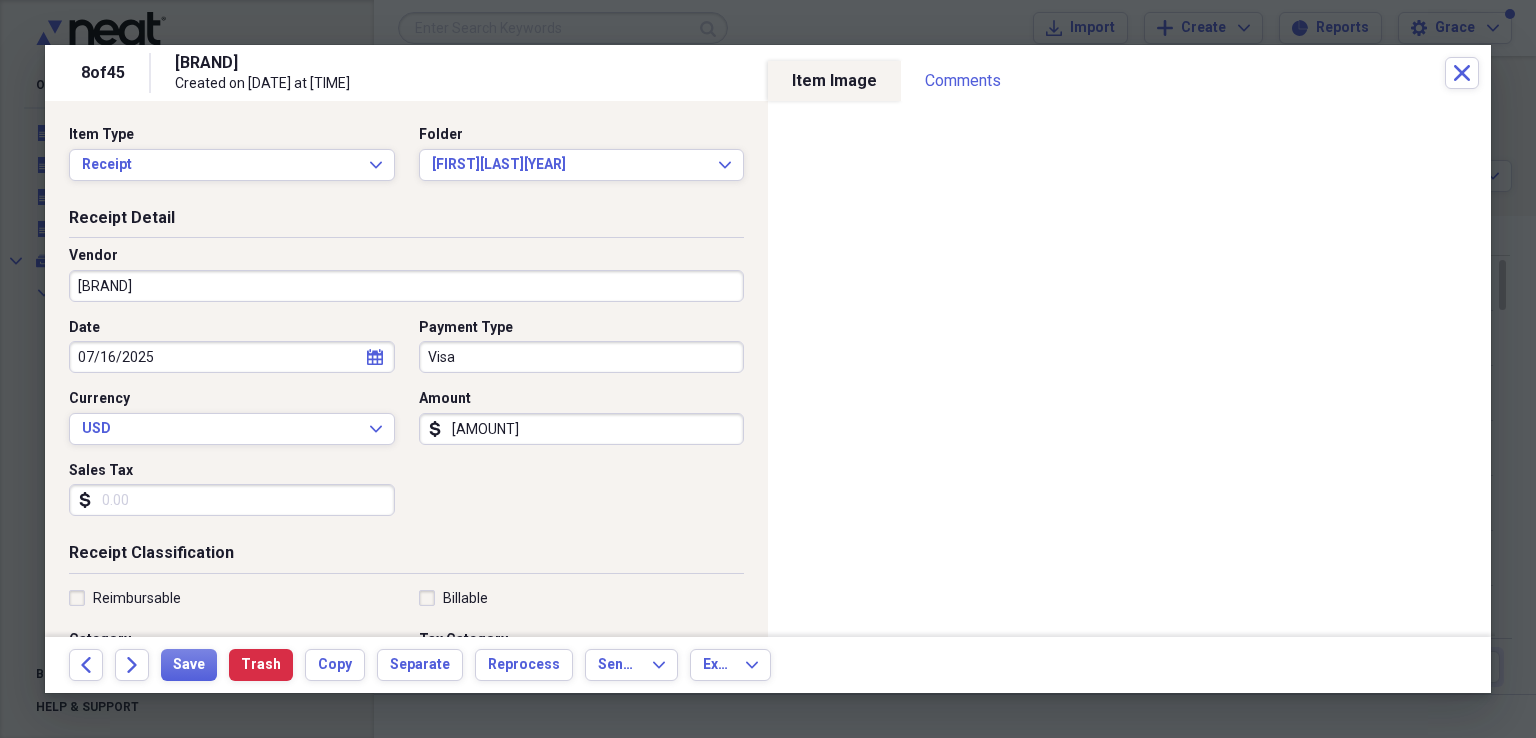 scroll, scrollTop: 100, scrollLeft: 0, axis: vertical 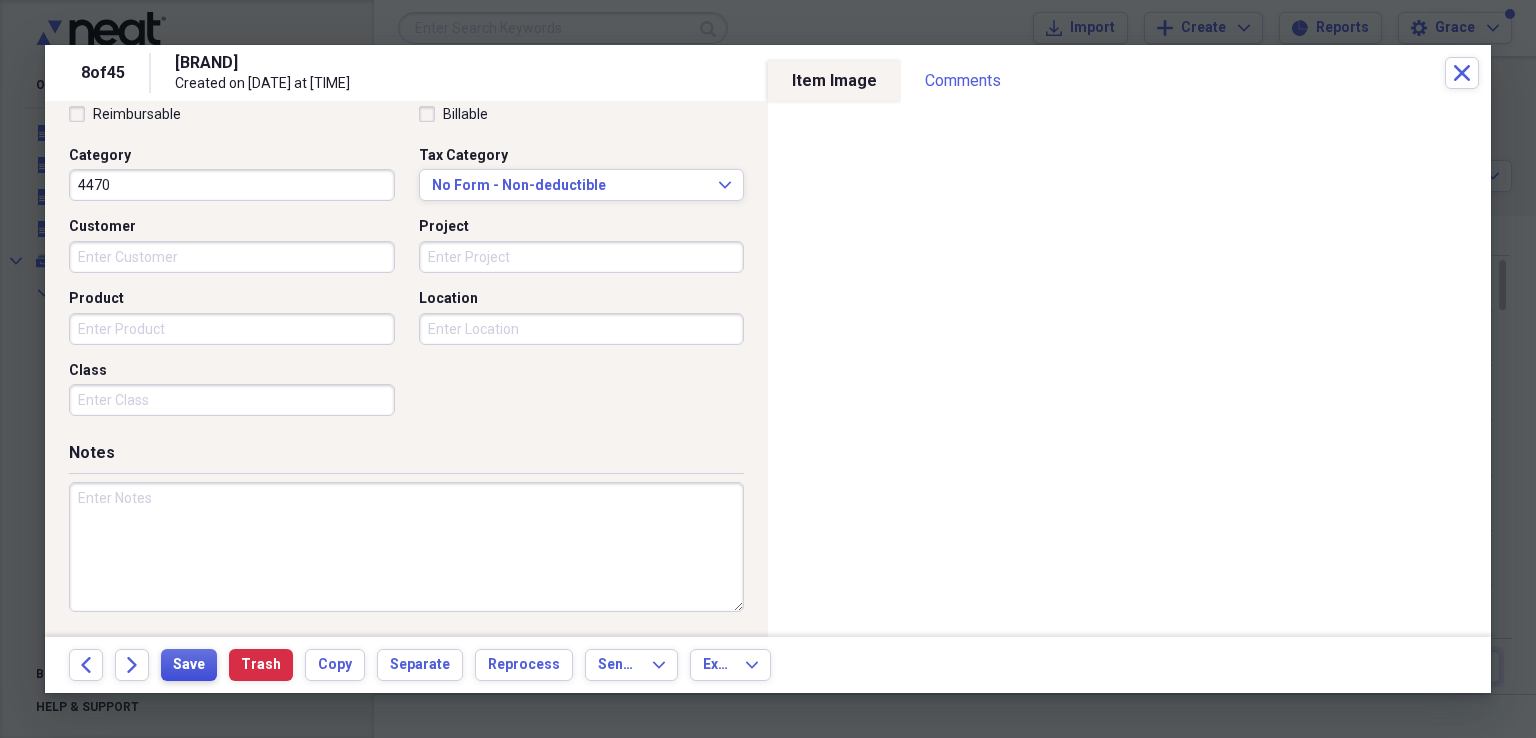 click on "Save" at bounding box center (189, 665) 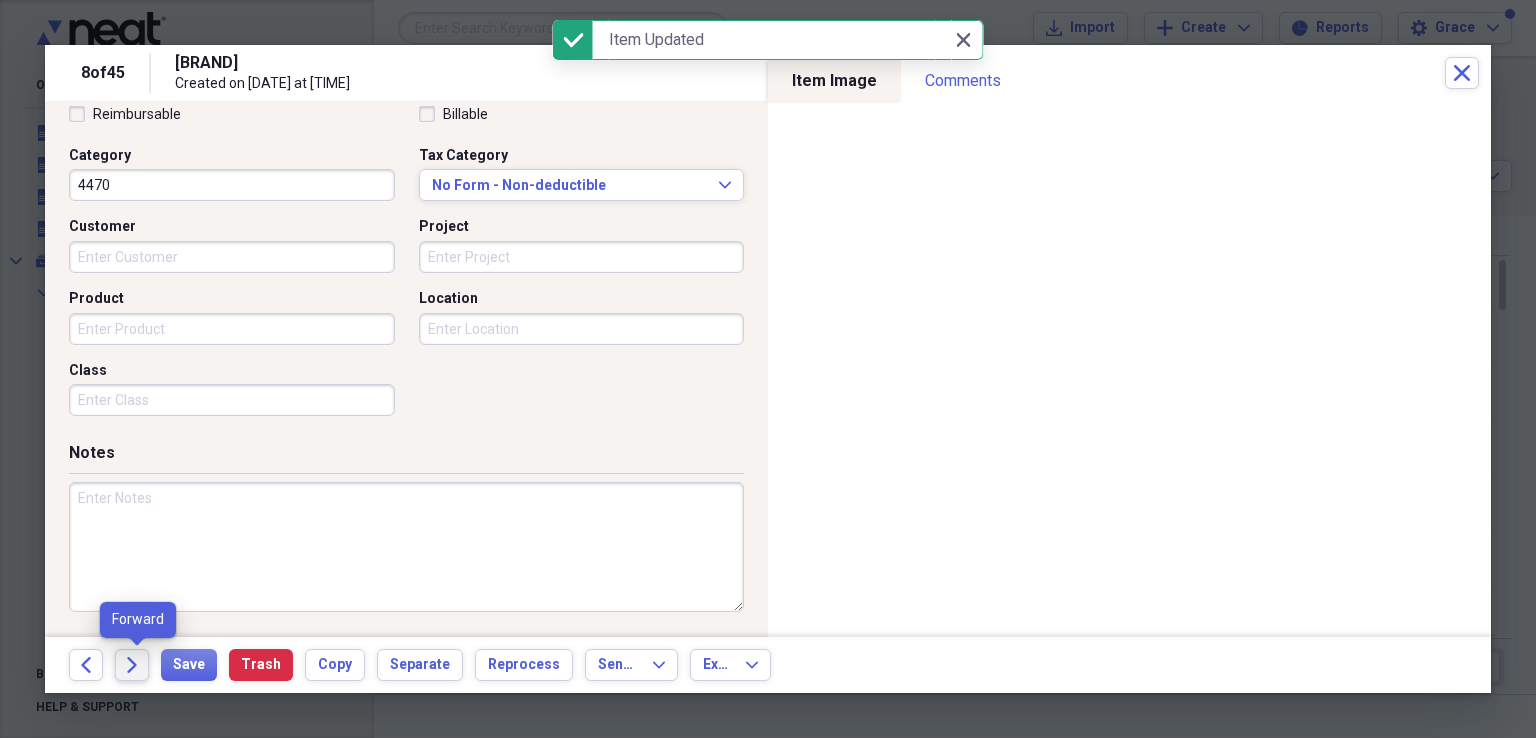 click on "Forward" 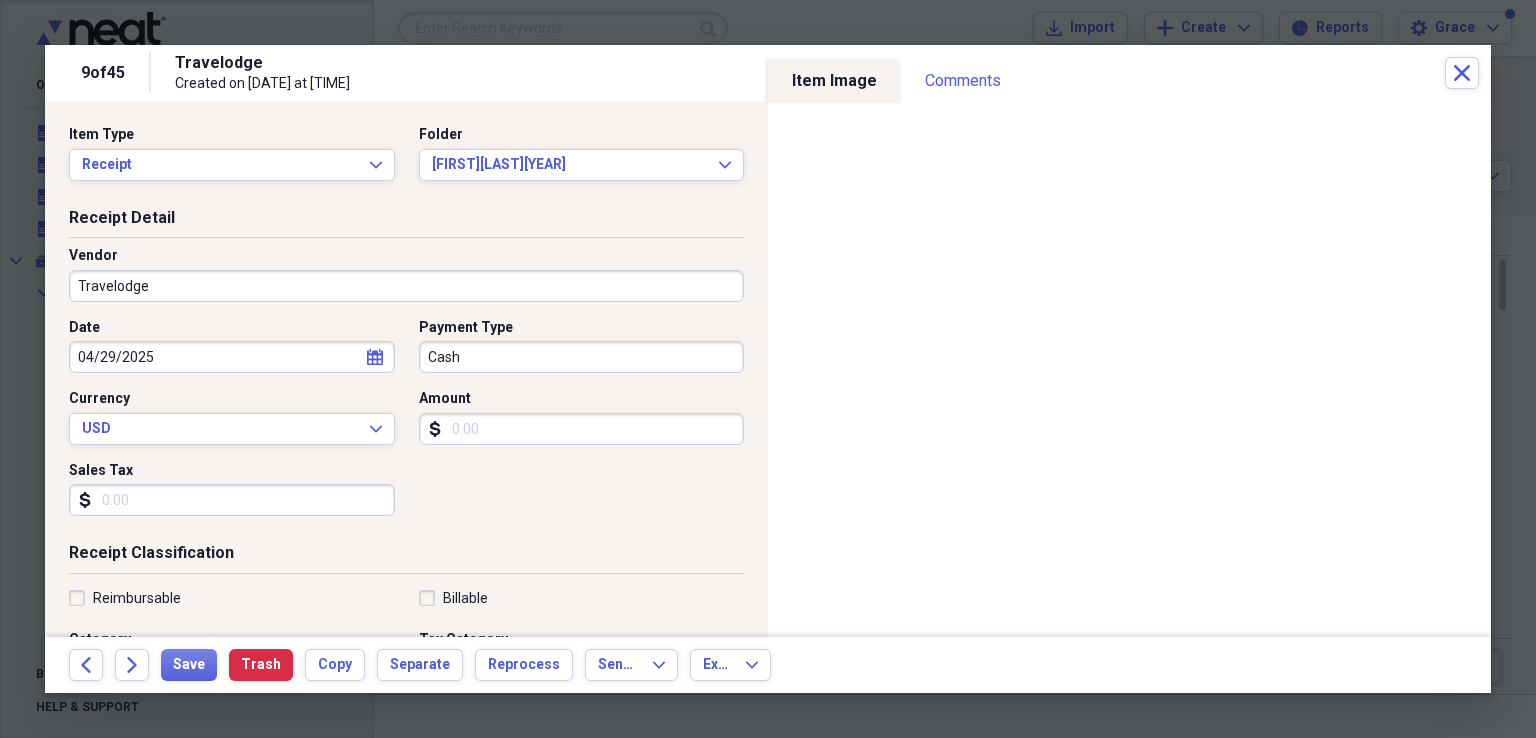 click 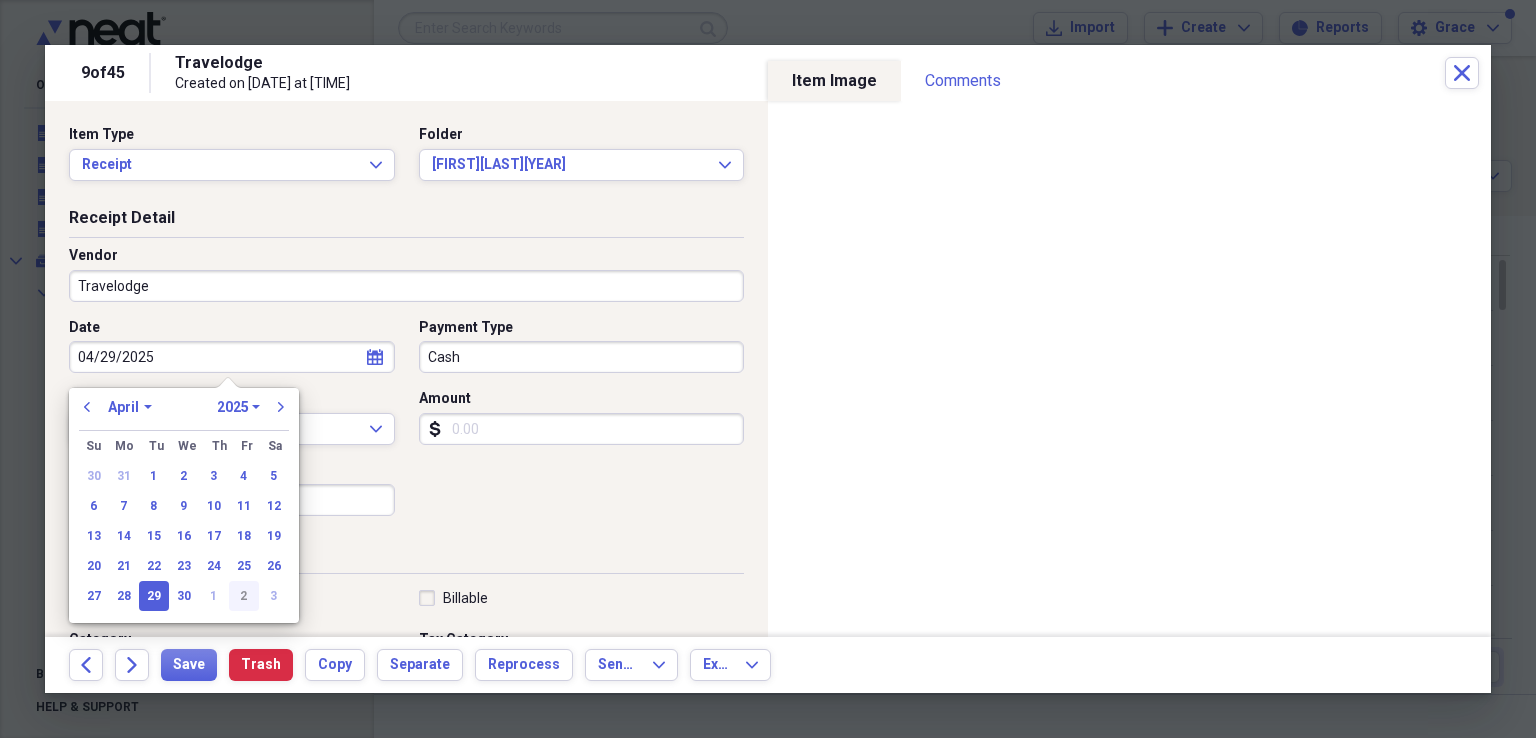 click on "2" at bounding box center (244, 596) 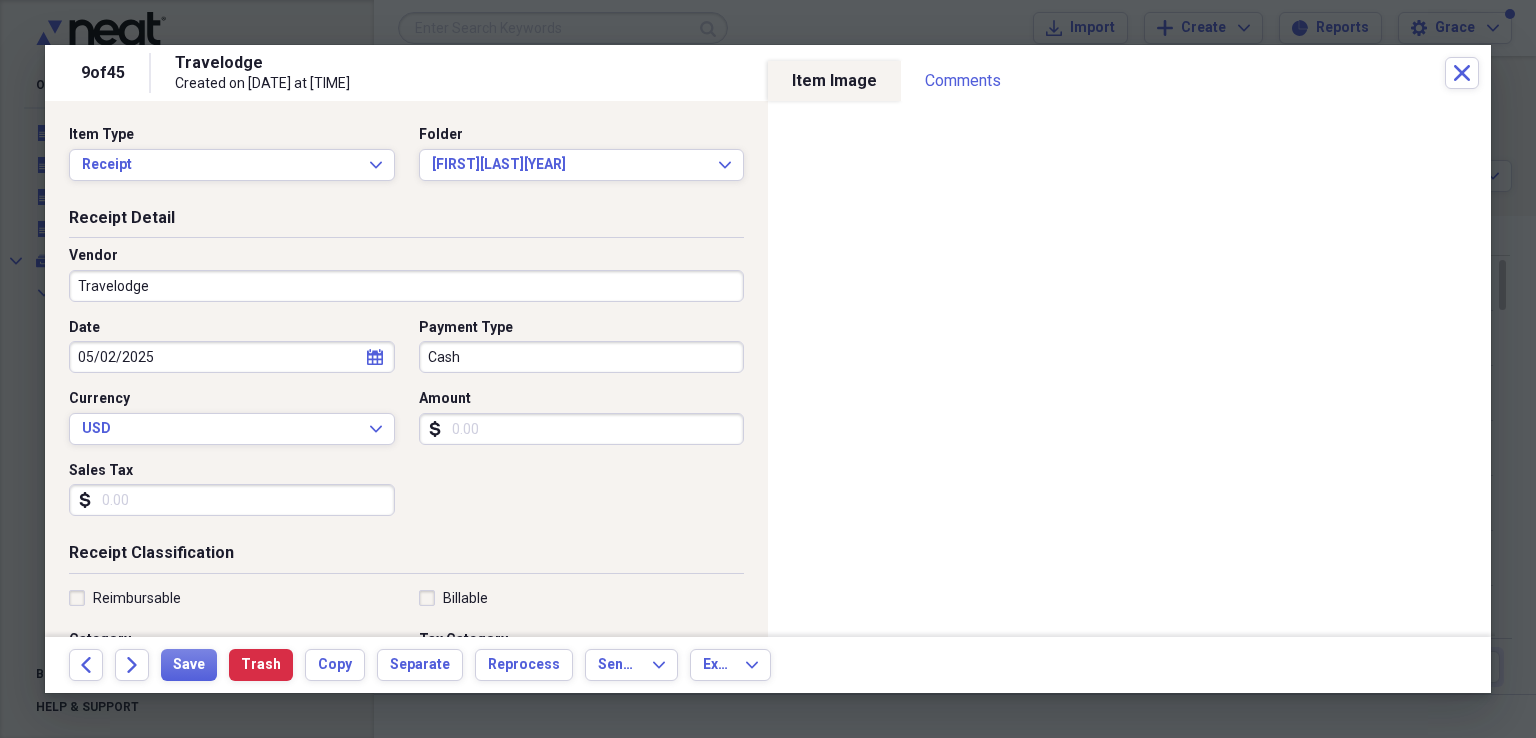 click on "Cash" at bounding box center (582, 357) 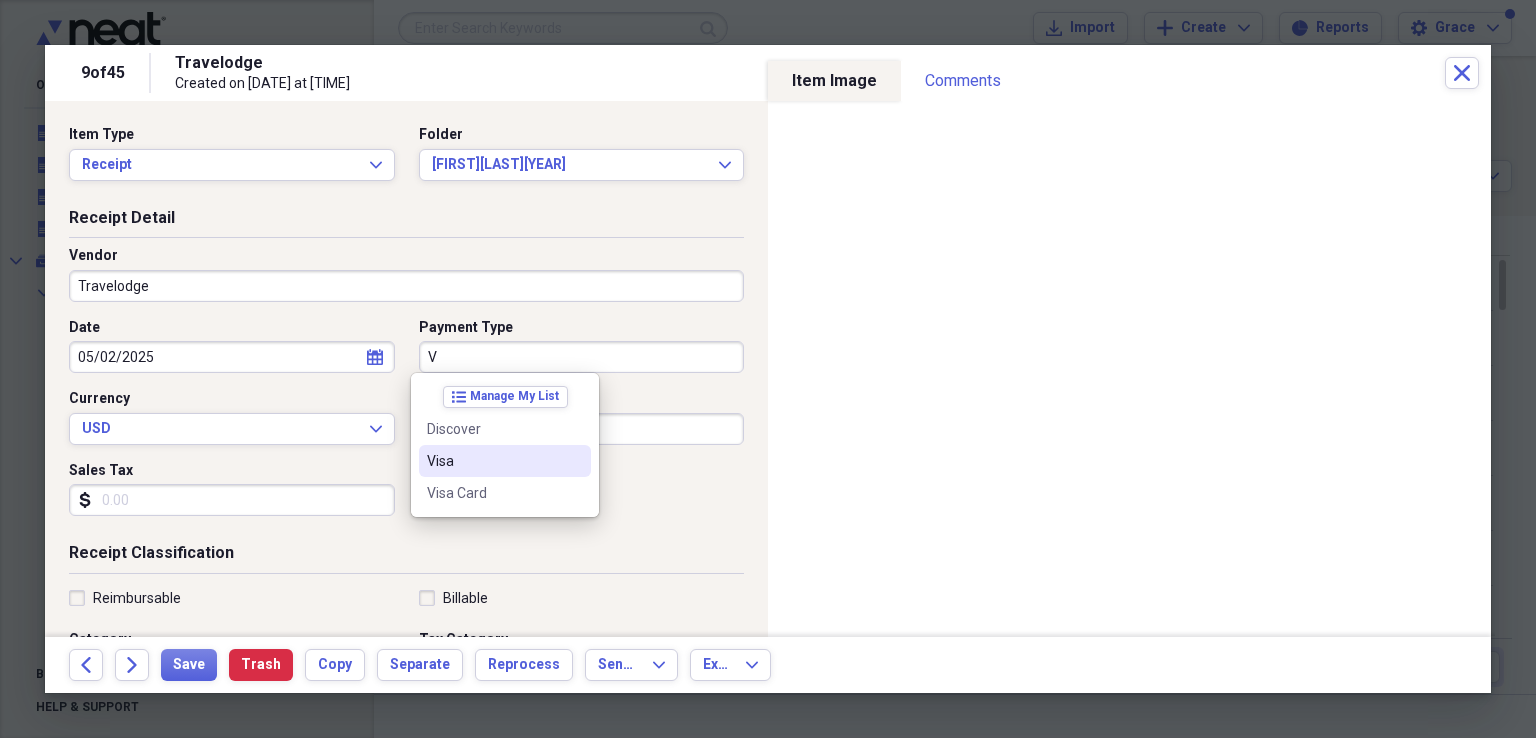 drag, startPoint x: 516, startPoint y: 461, endPoint x: 527, endPoint y: 456, distance: 12.083046 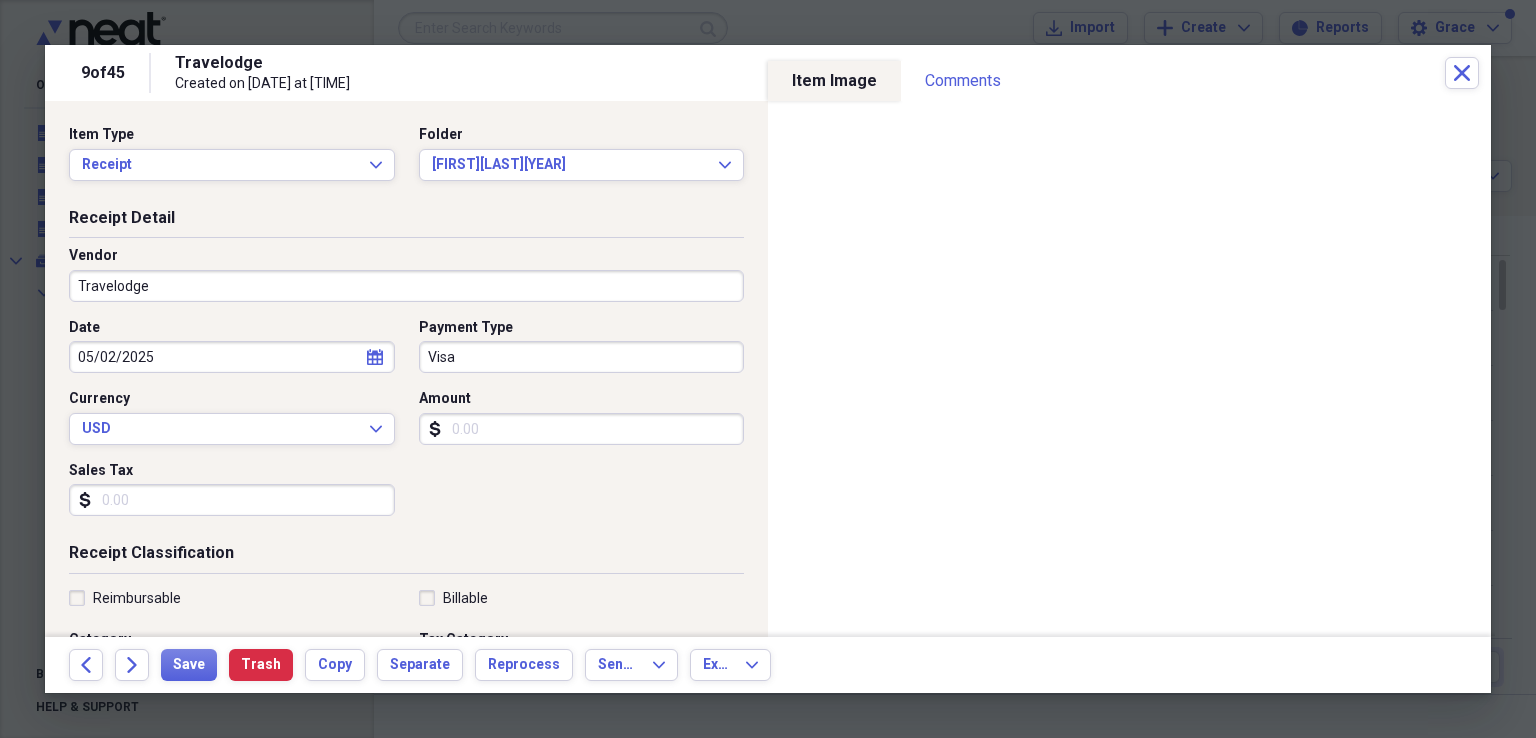 click on "Amount" at bounding box center (582, 429) 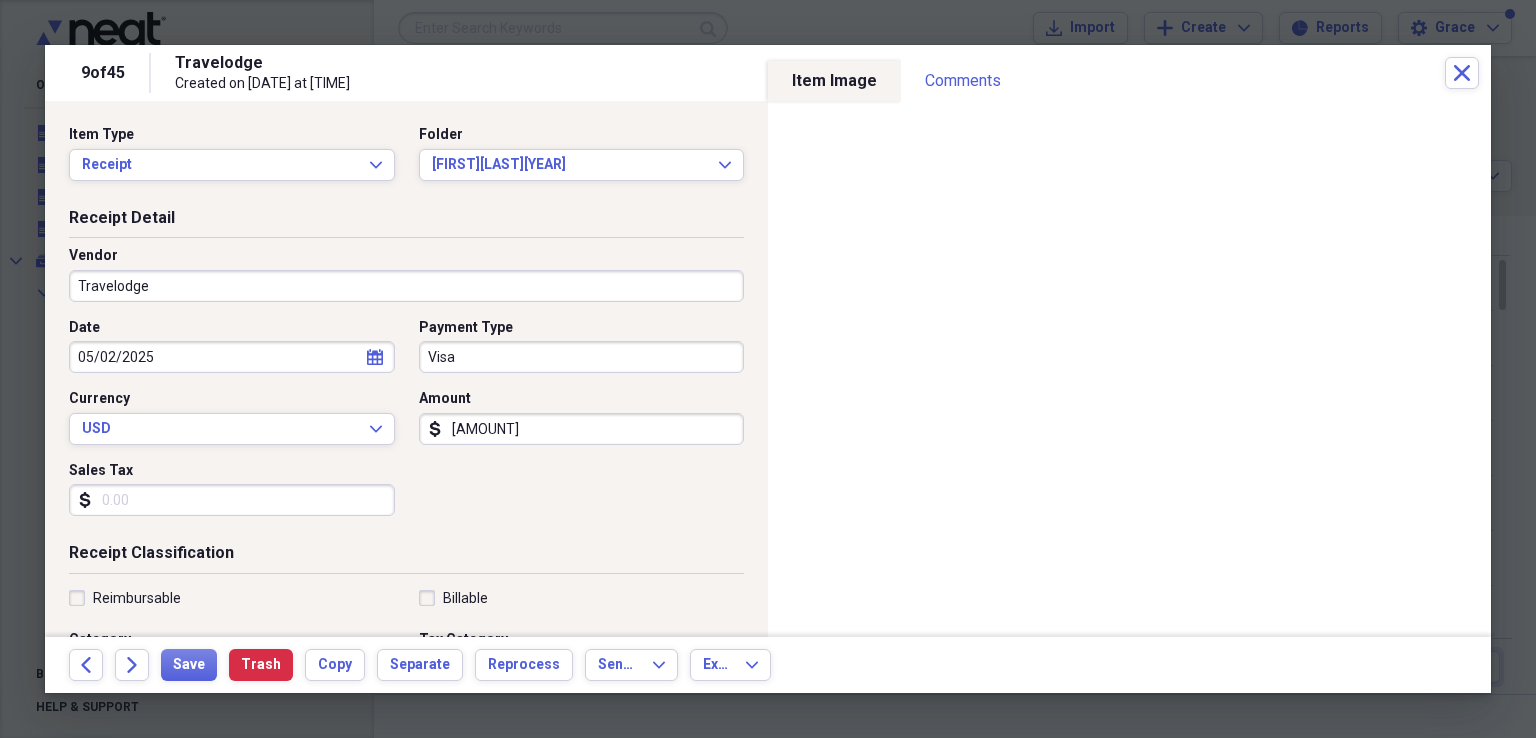 type on "[AMOUNT]" 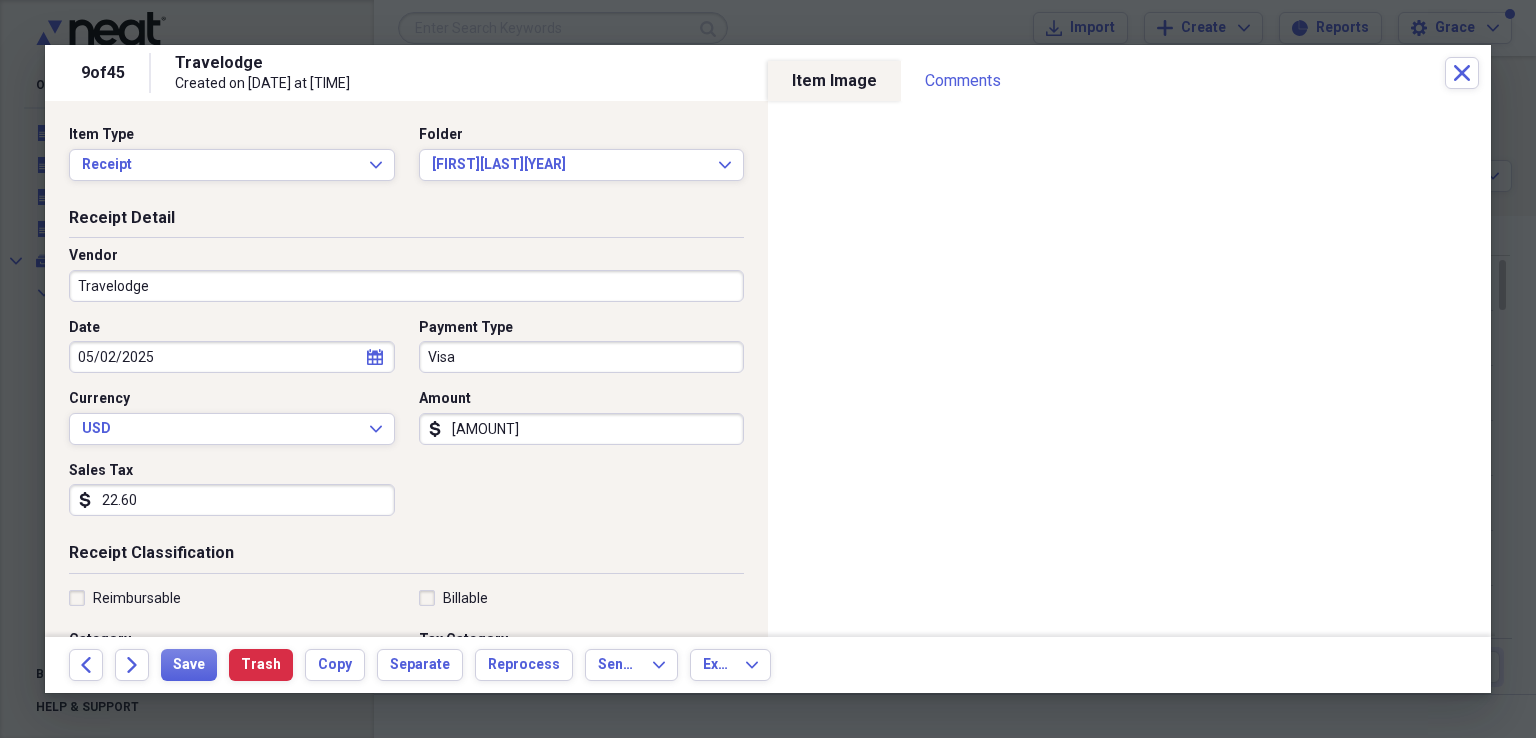 type on "22.60" 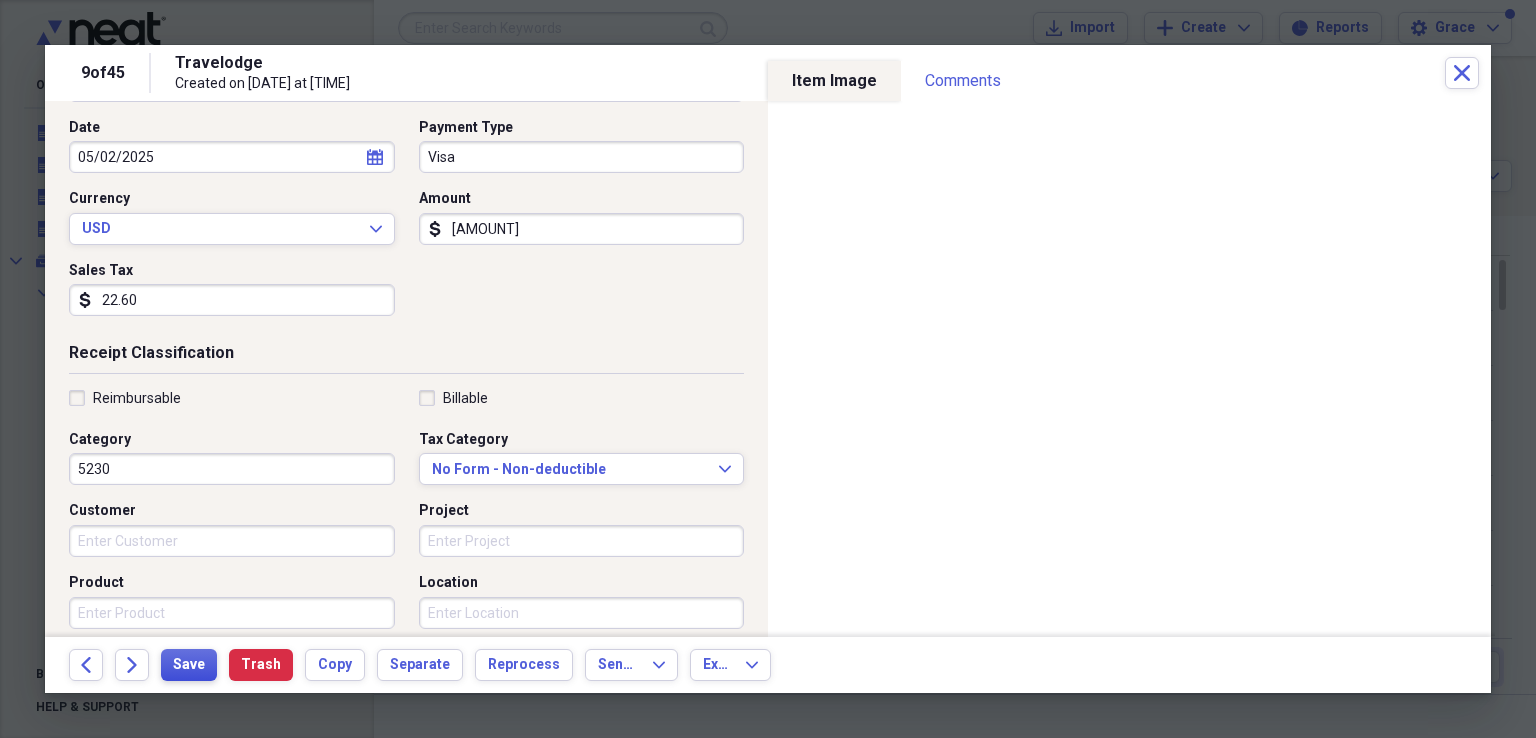 click on "Save" at bounding box center [189, 665] 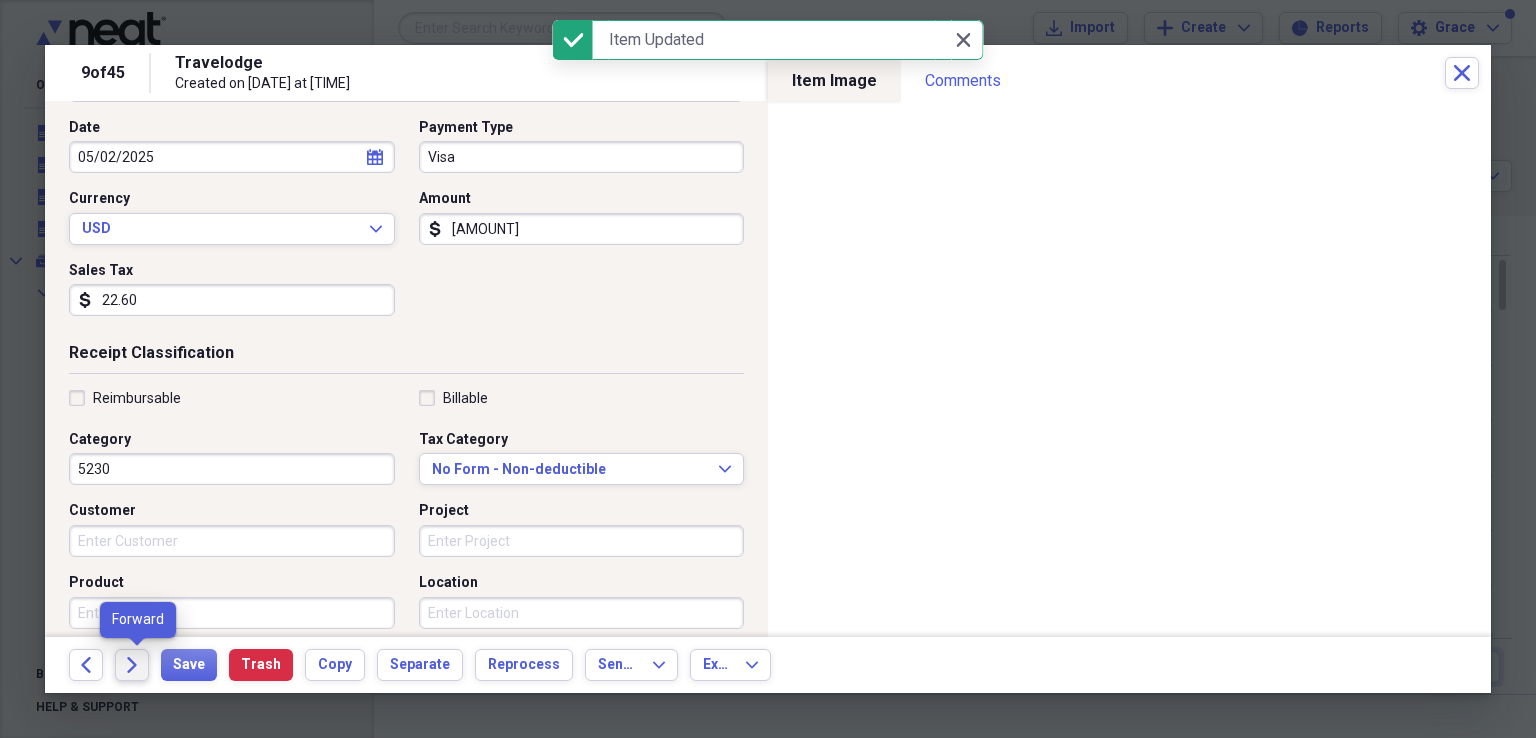 click on "Forward" 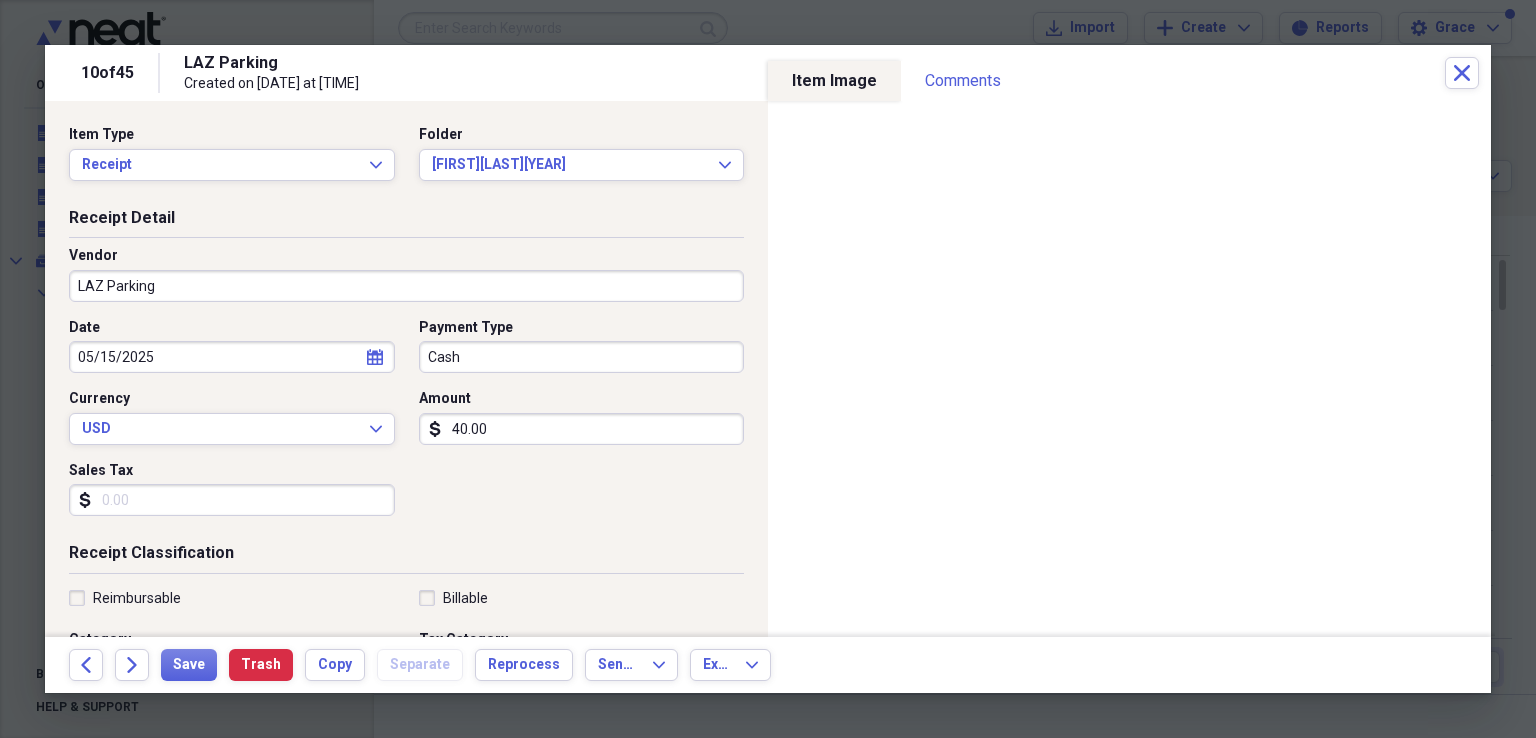click on "Cash" at bounding box center (582, 357) 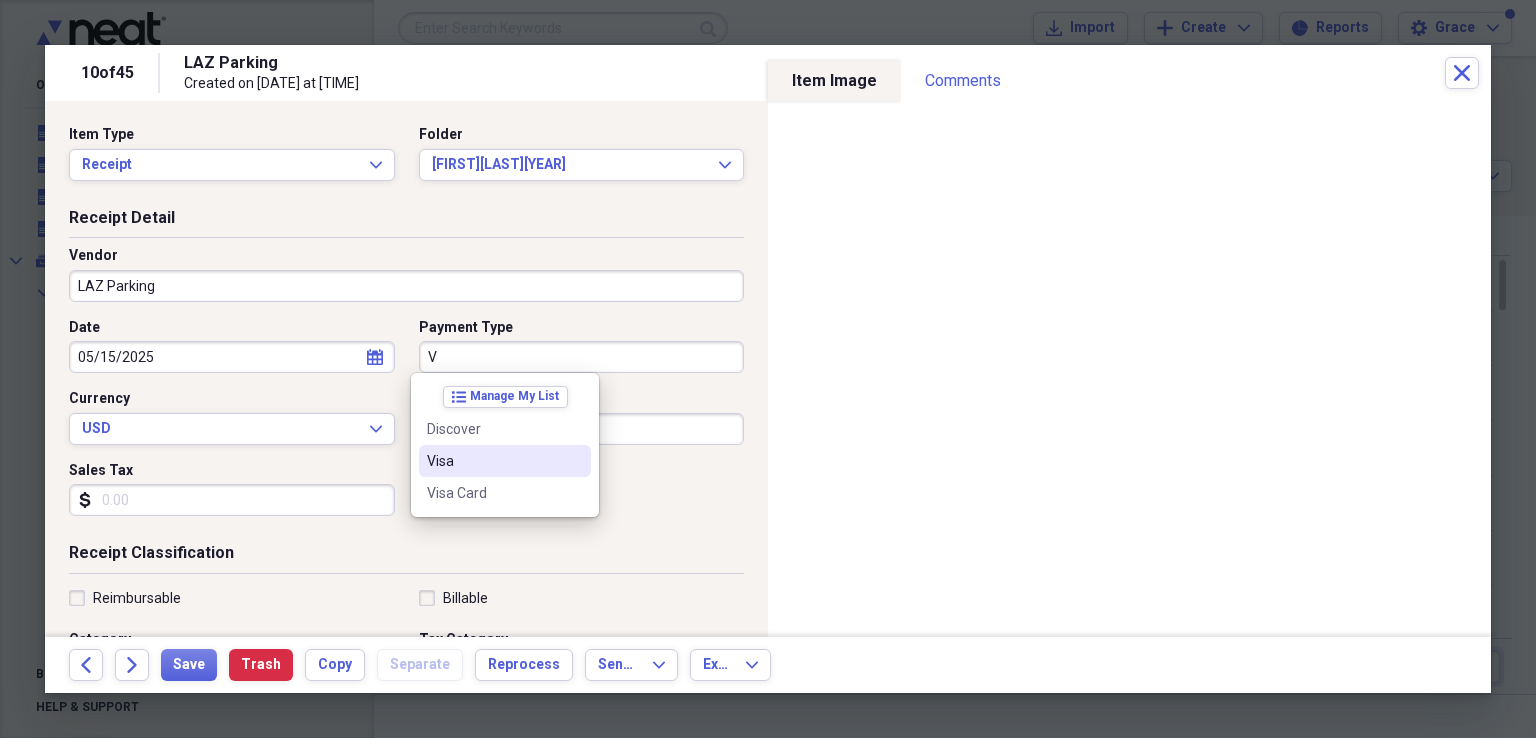 click on "Visa" at bounding box center [493, 461] 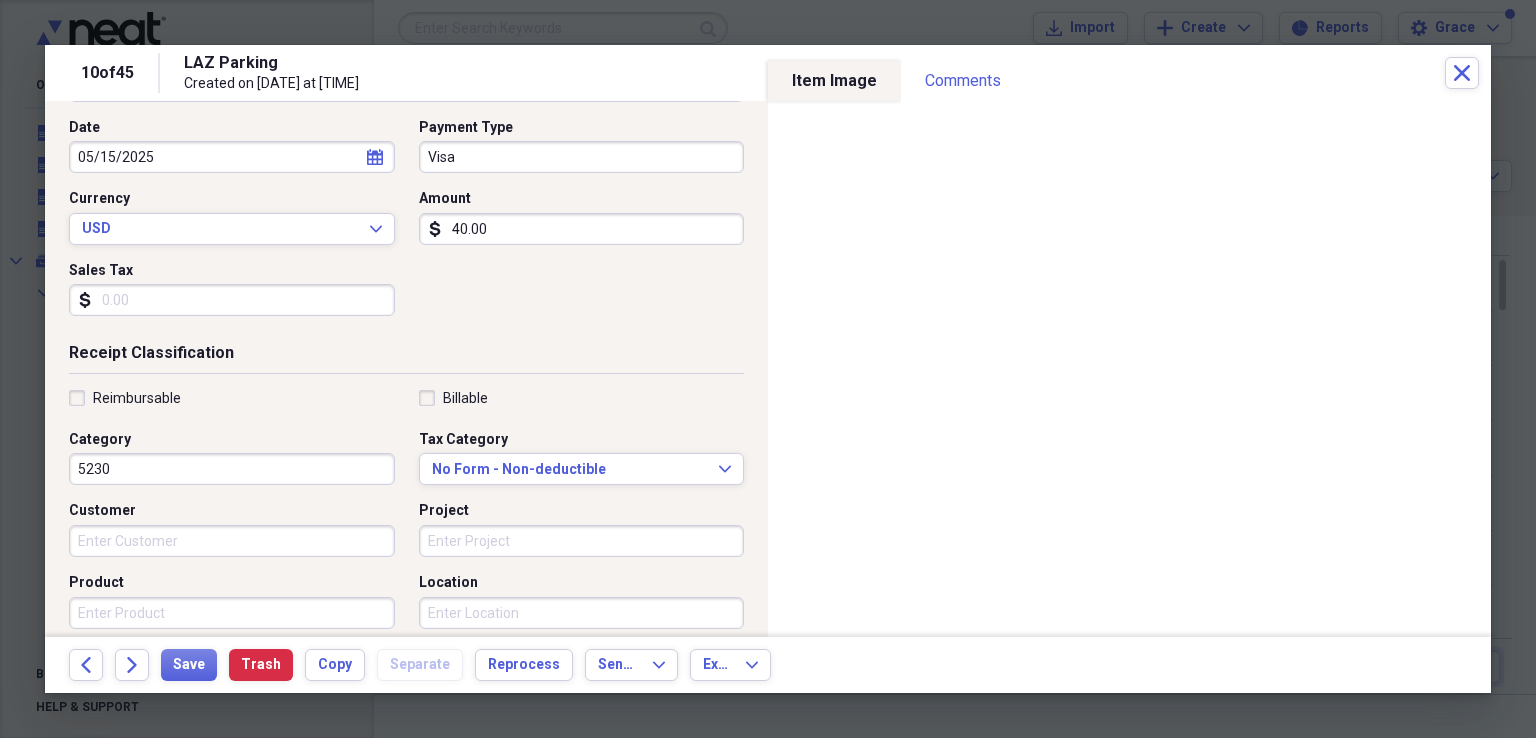 scroll, scrollTop: 400, scrollLeft: 0, axis: vertical 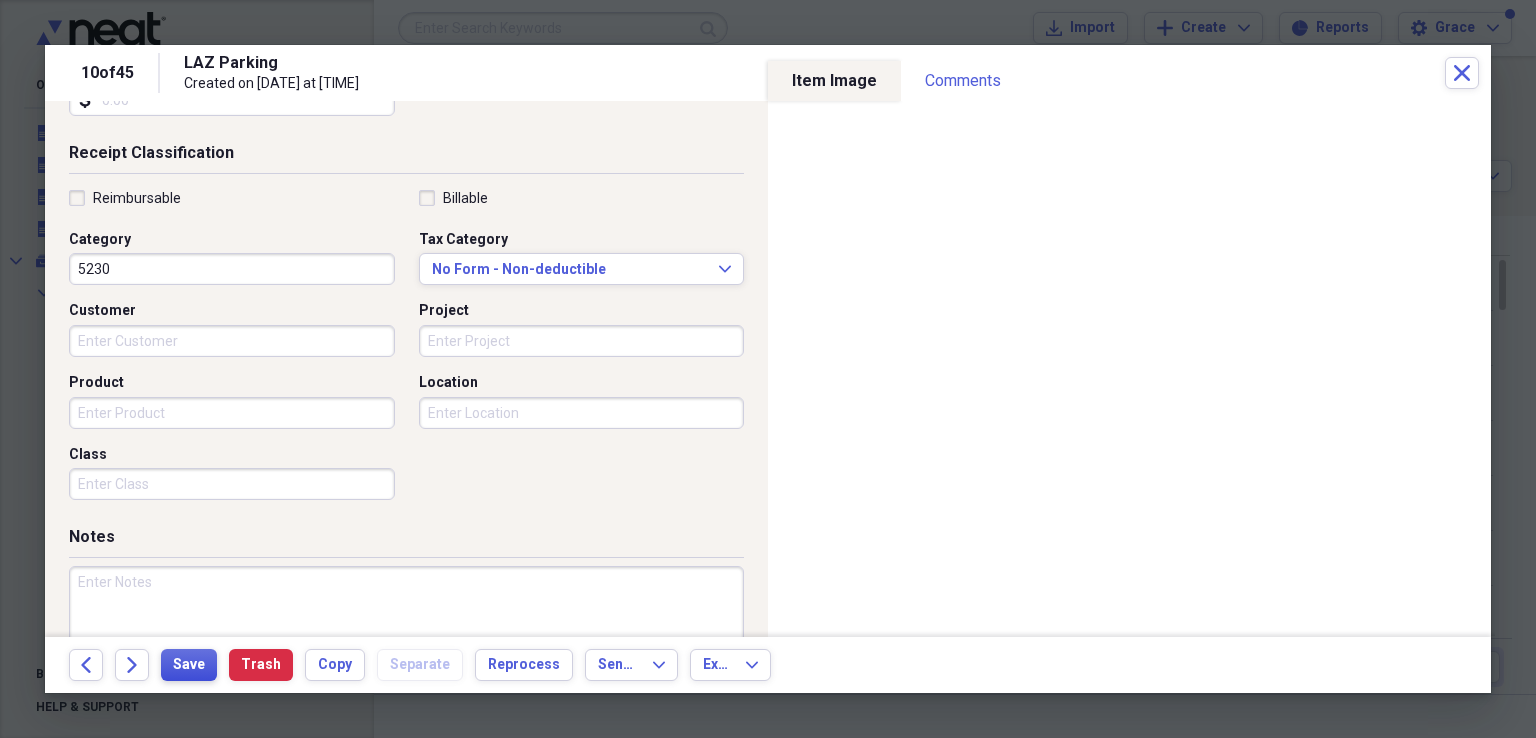 click on "Save" at bounding box center (189, 665) 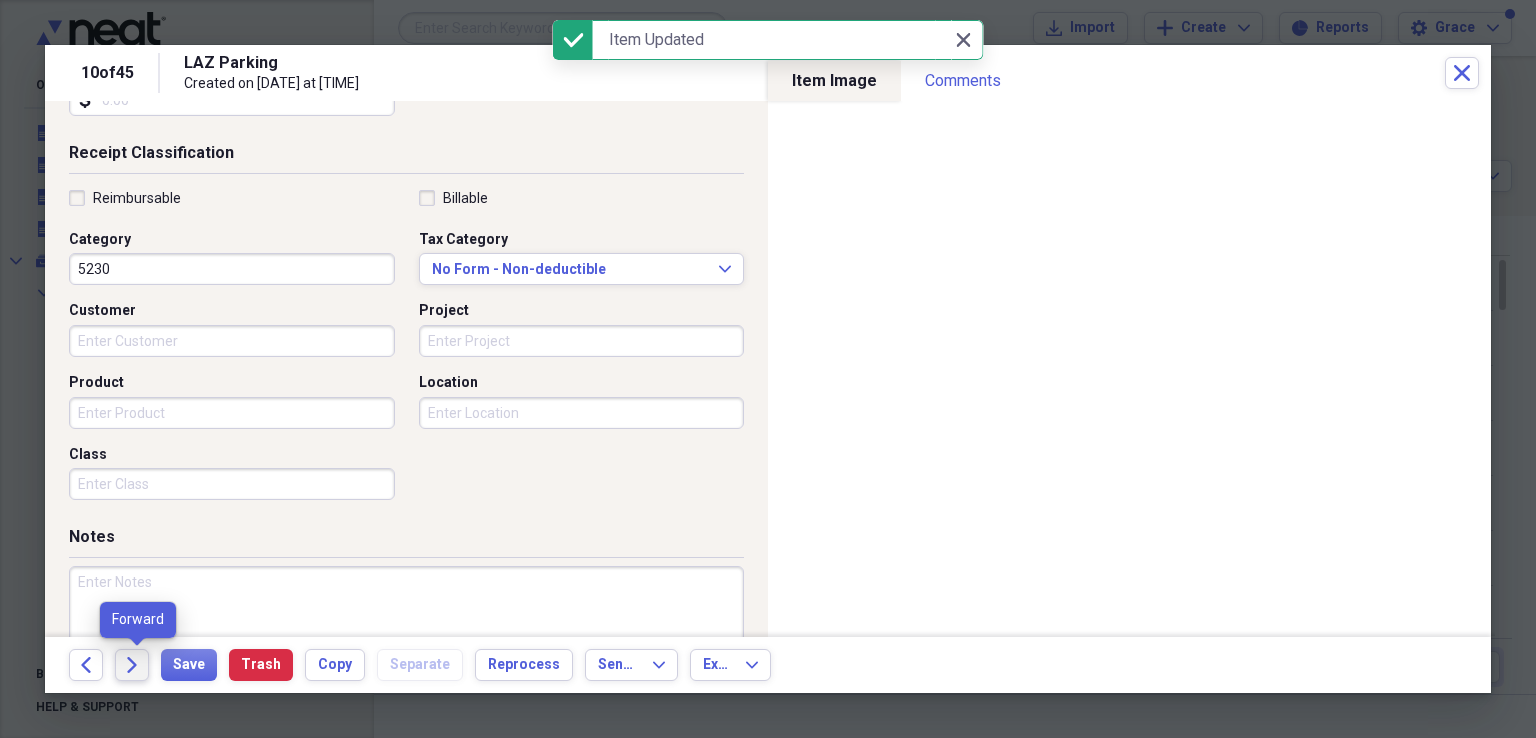 click 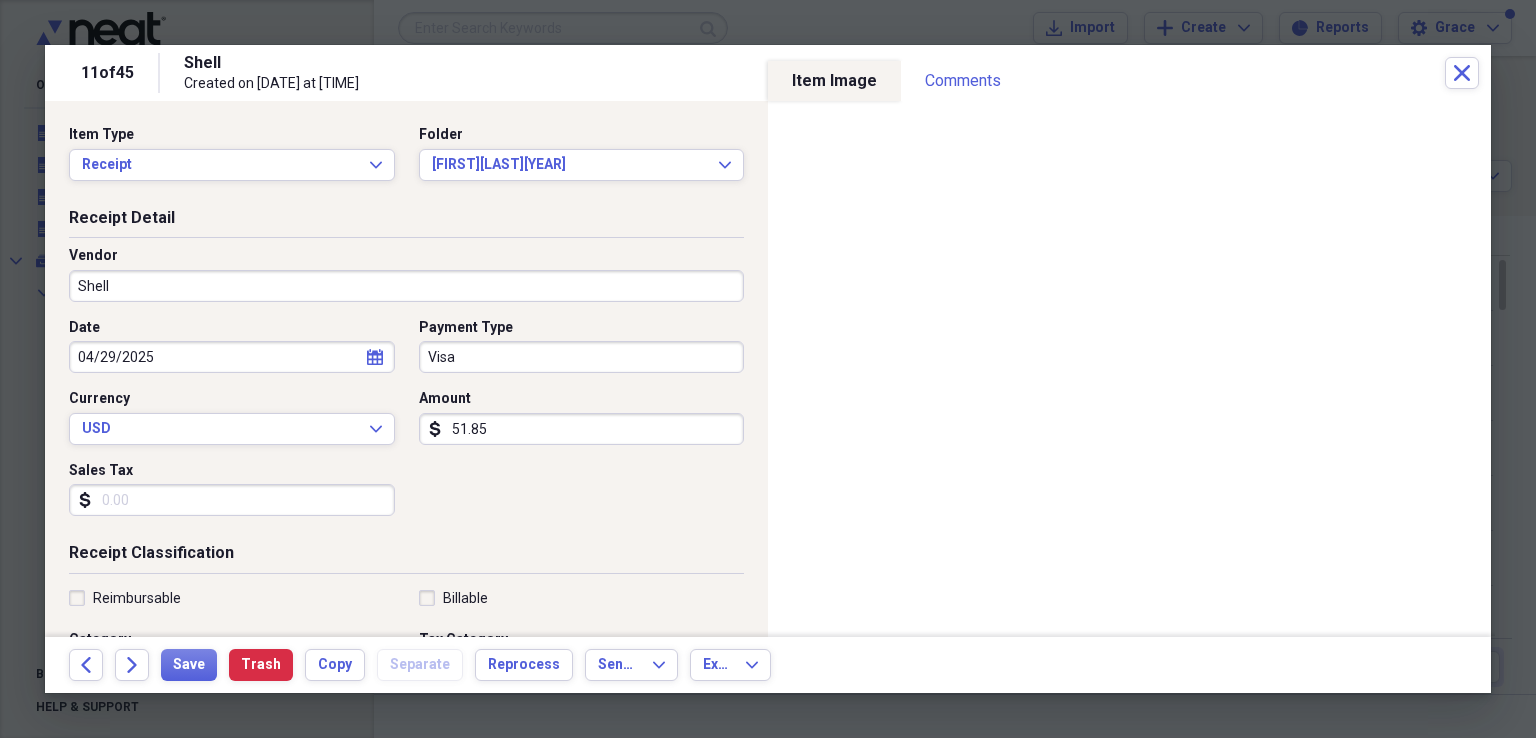 scroll, scrollTop: 200, scrollLeft: 0, axis: vertical 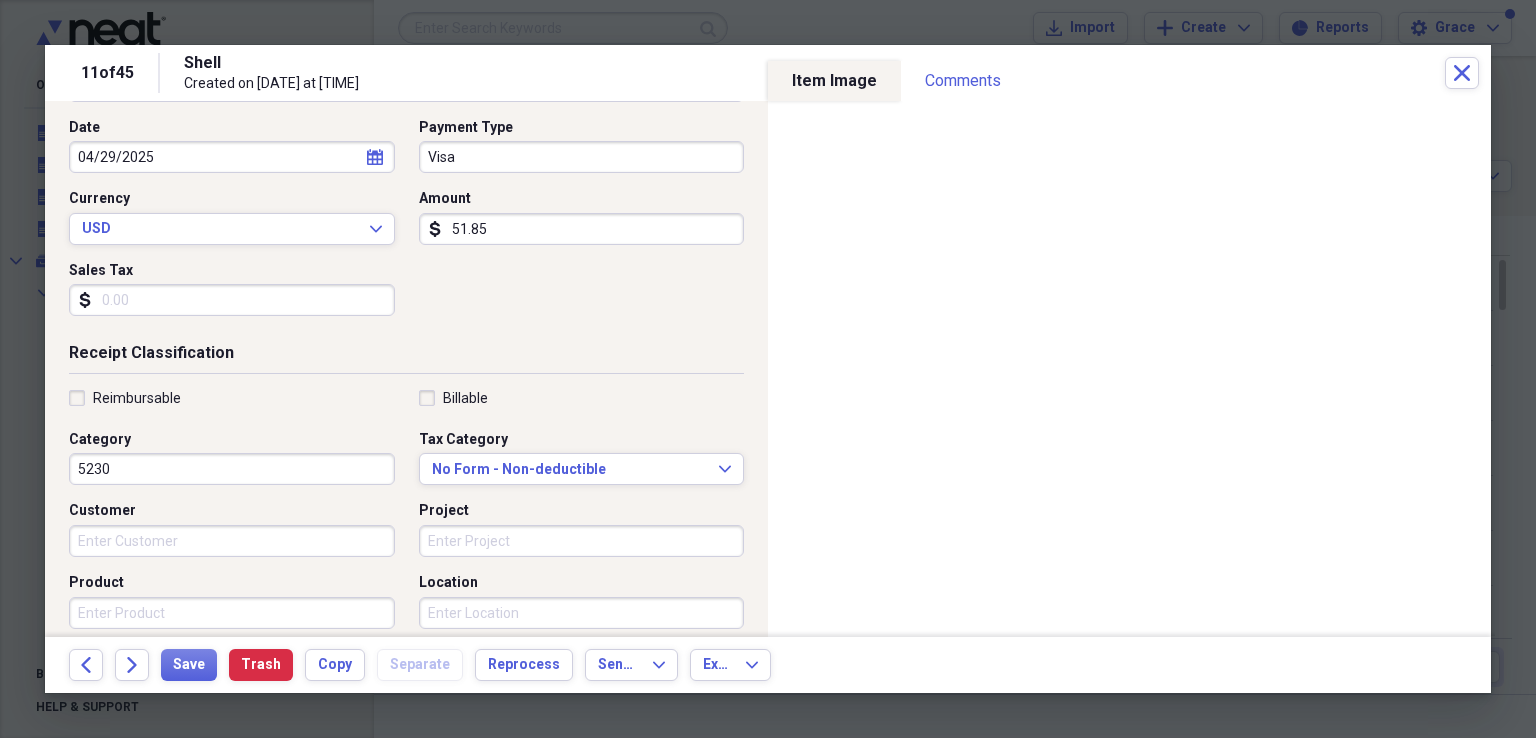 click on "5230" at bounding box center (232, 469) 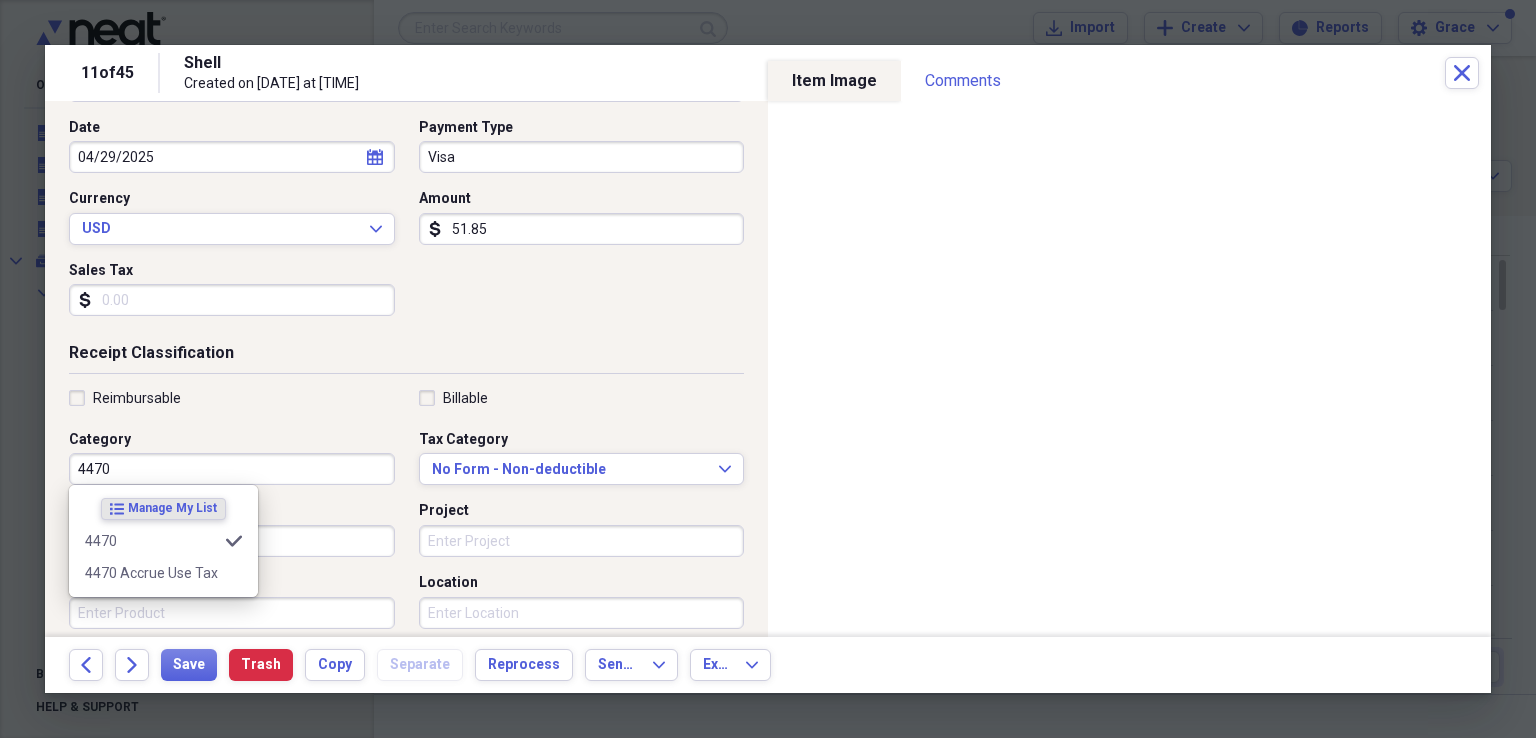 type on "4470" 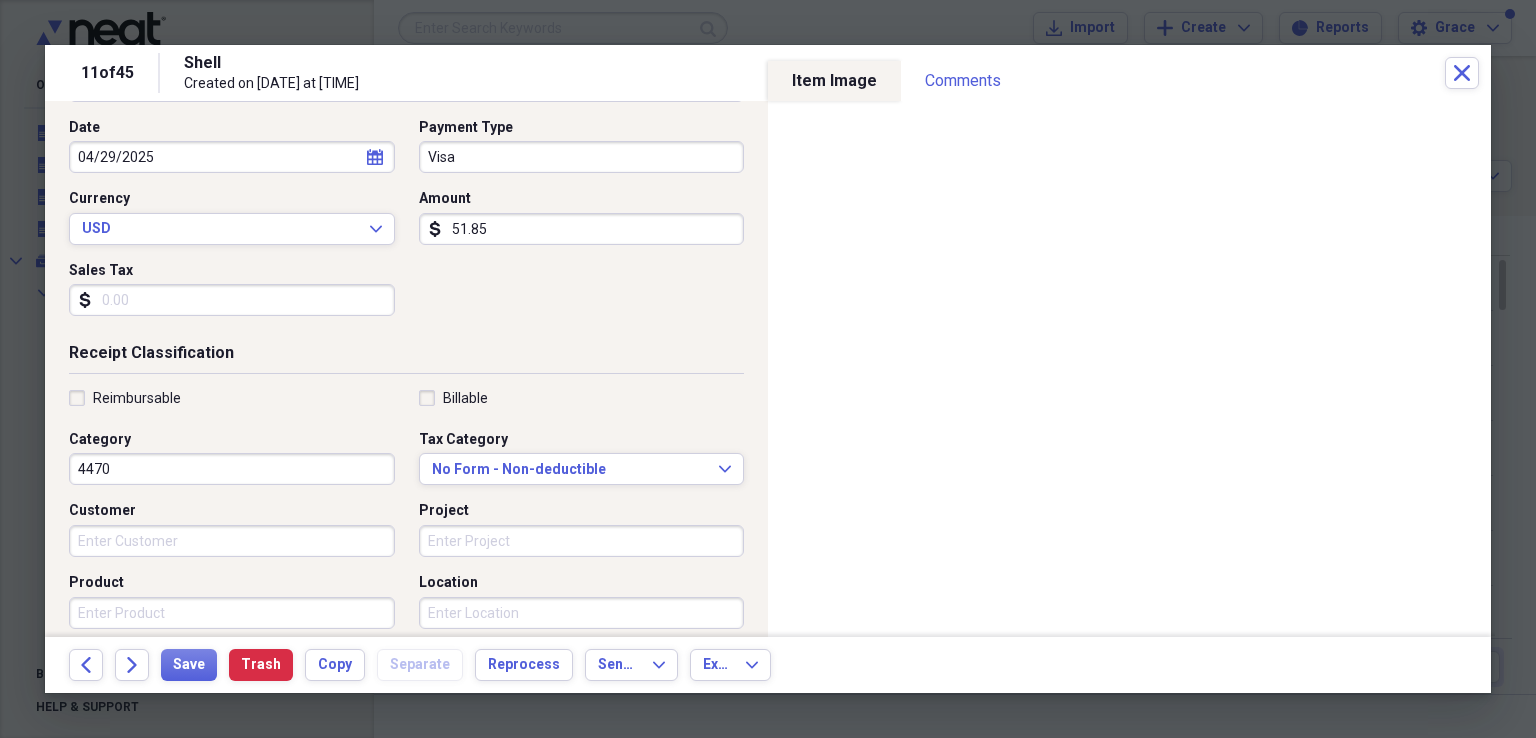 click on "Receipt Classification" at bounding box center (406, 357) 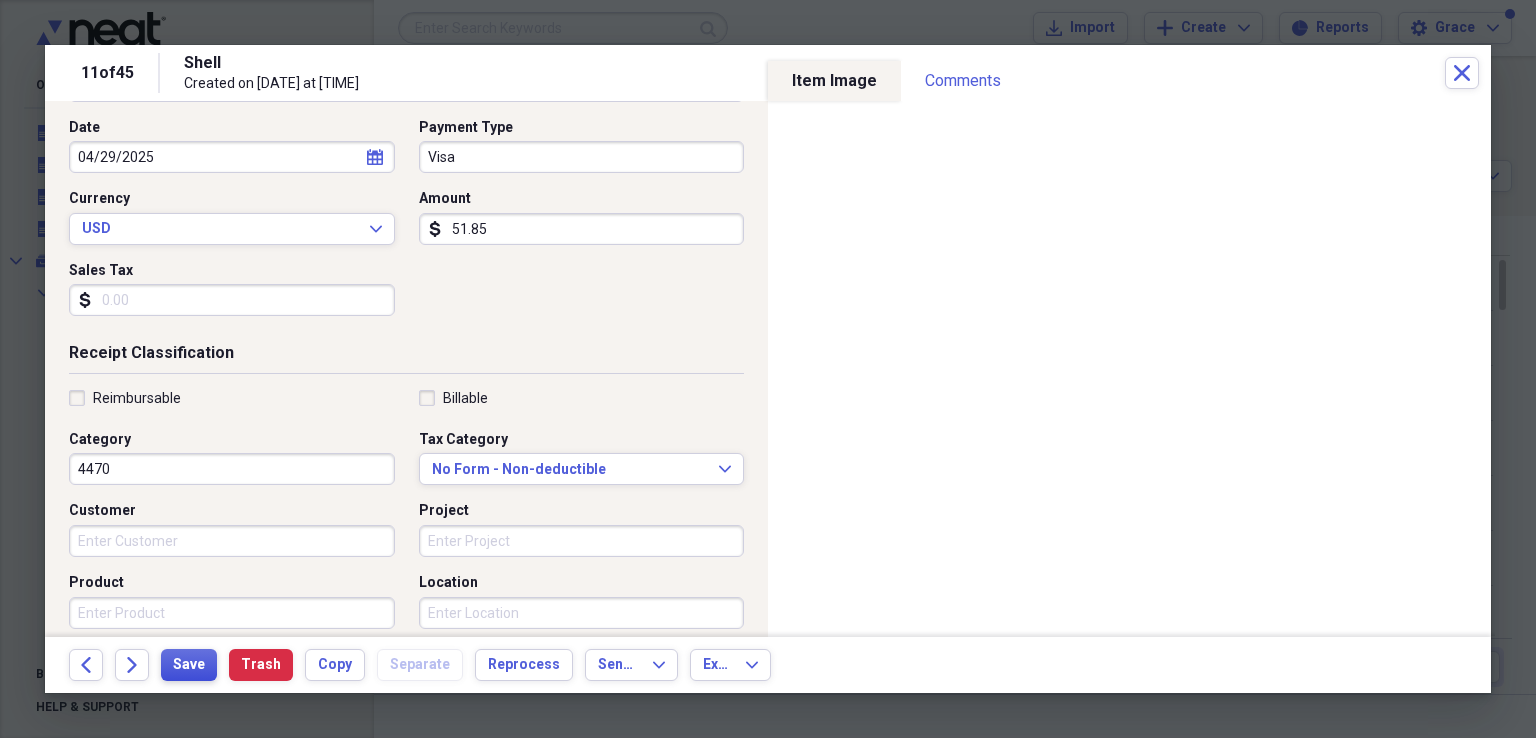click on "Save" at bounding box center (189, 665) 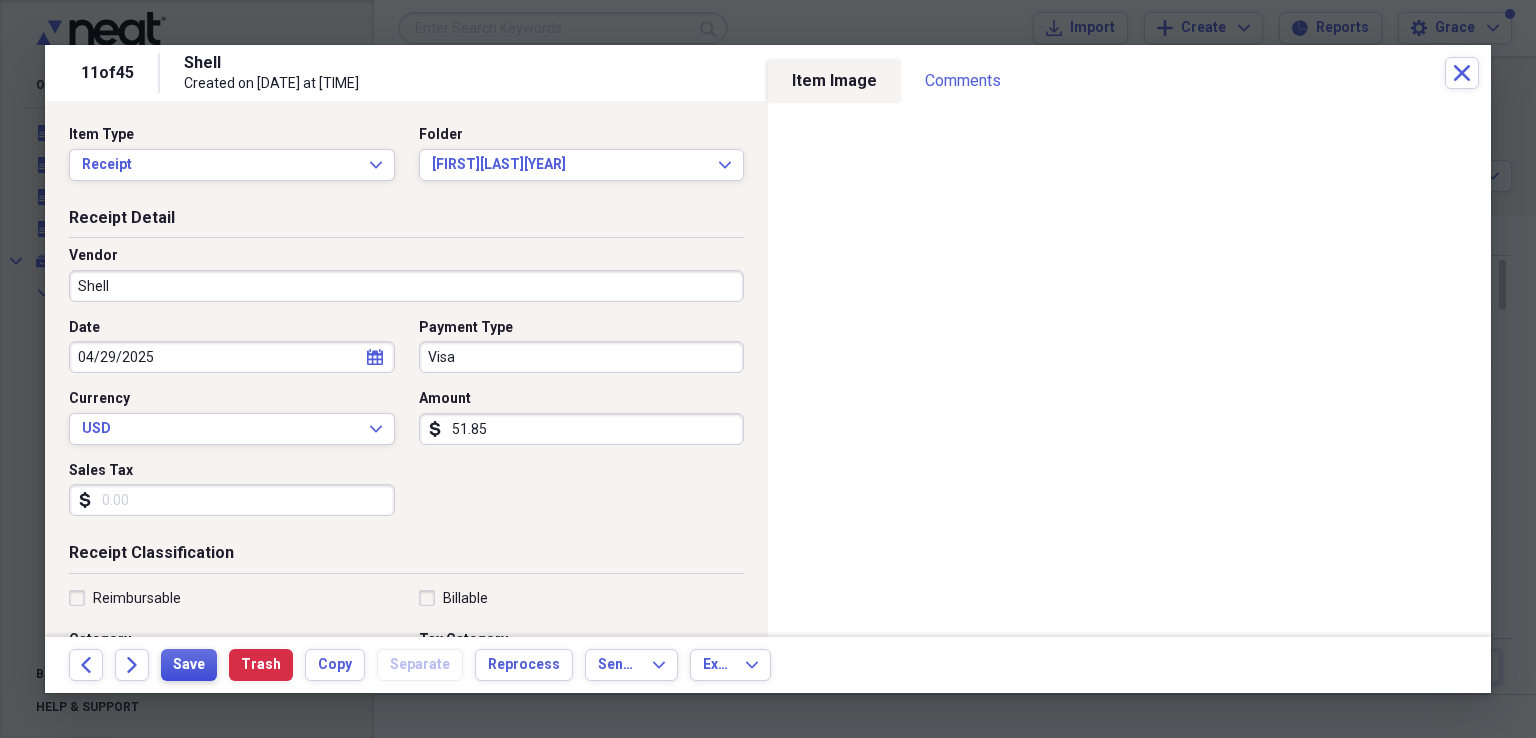 scroll, scrollTop: 400, scrollLeft: 0, axis: vertical 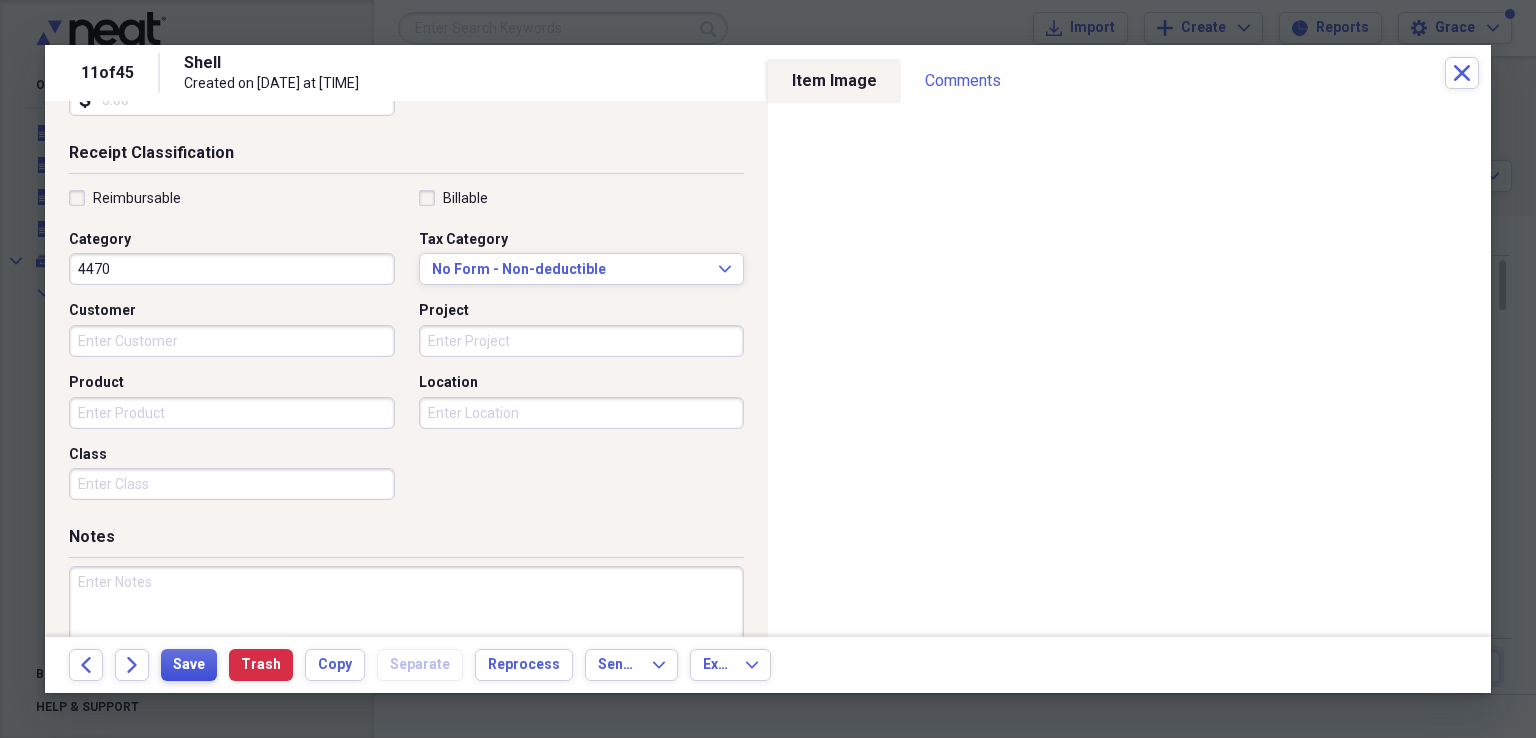 click on "Save" at bounding box center (189, 665) 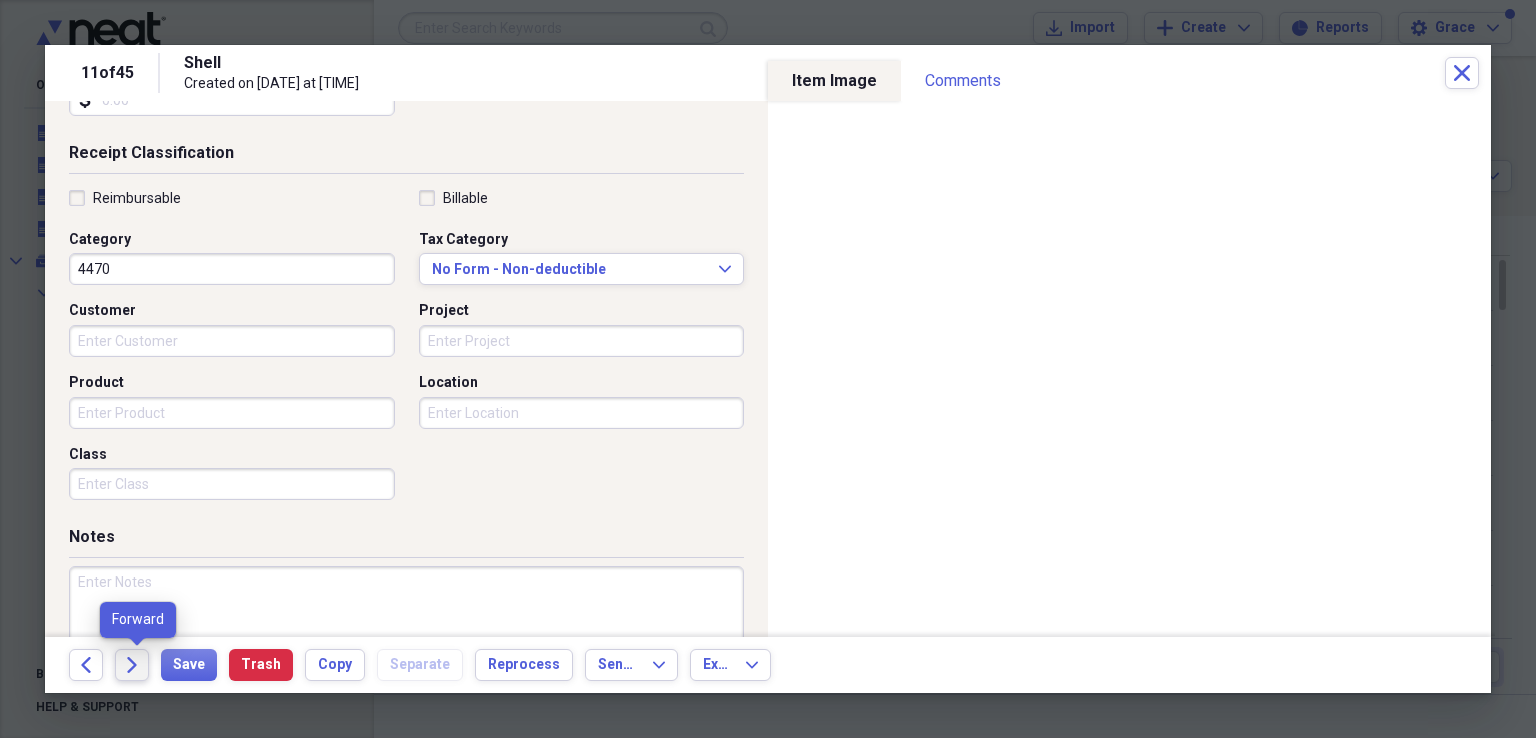 click on "Forward" 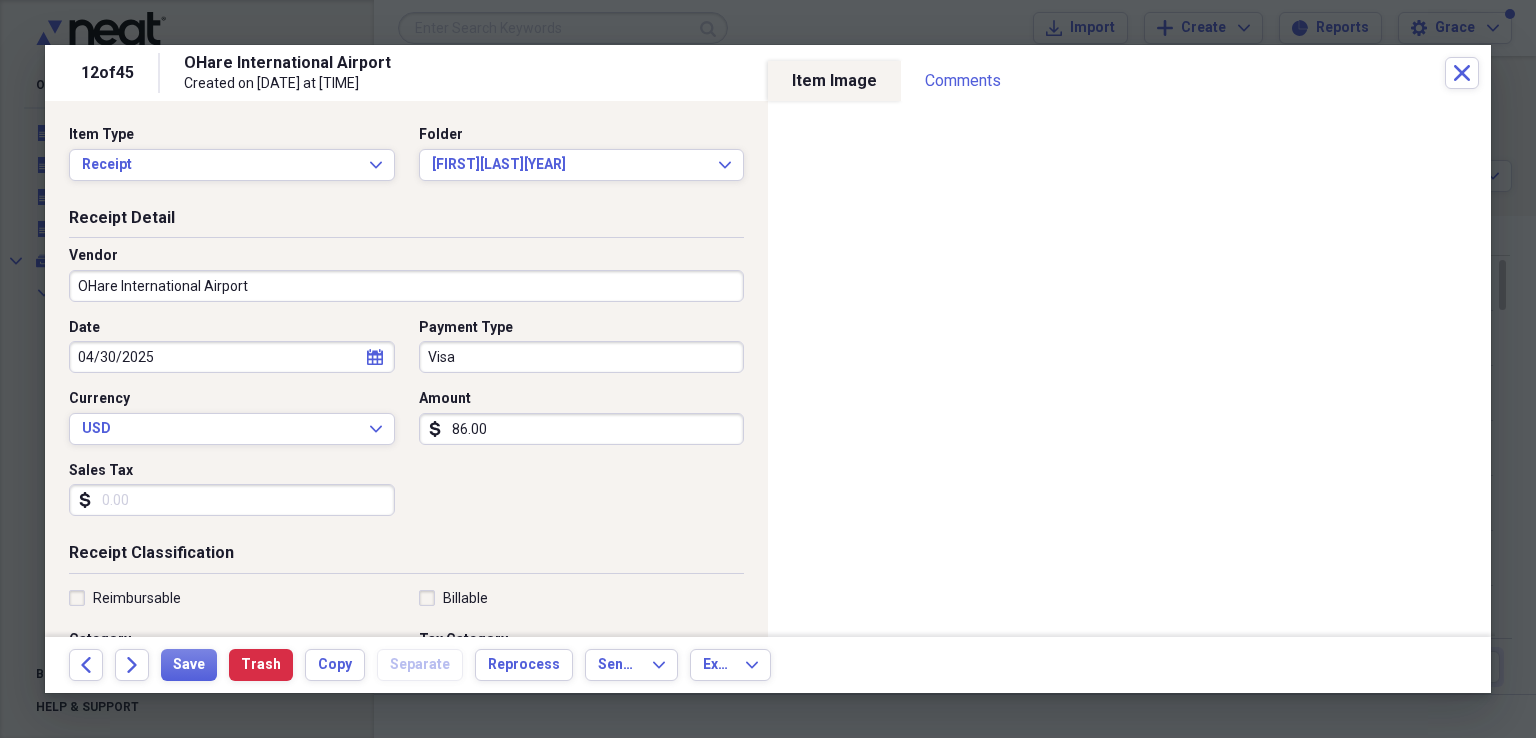 scroll, scrollTop: 200, scrollLeft: 0, axis: vertical 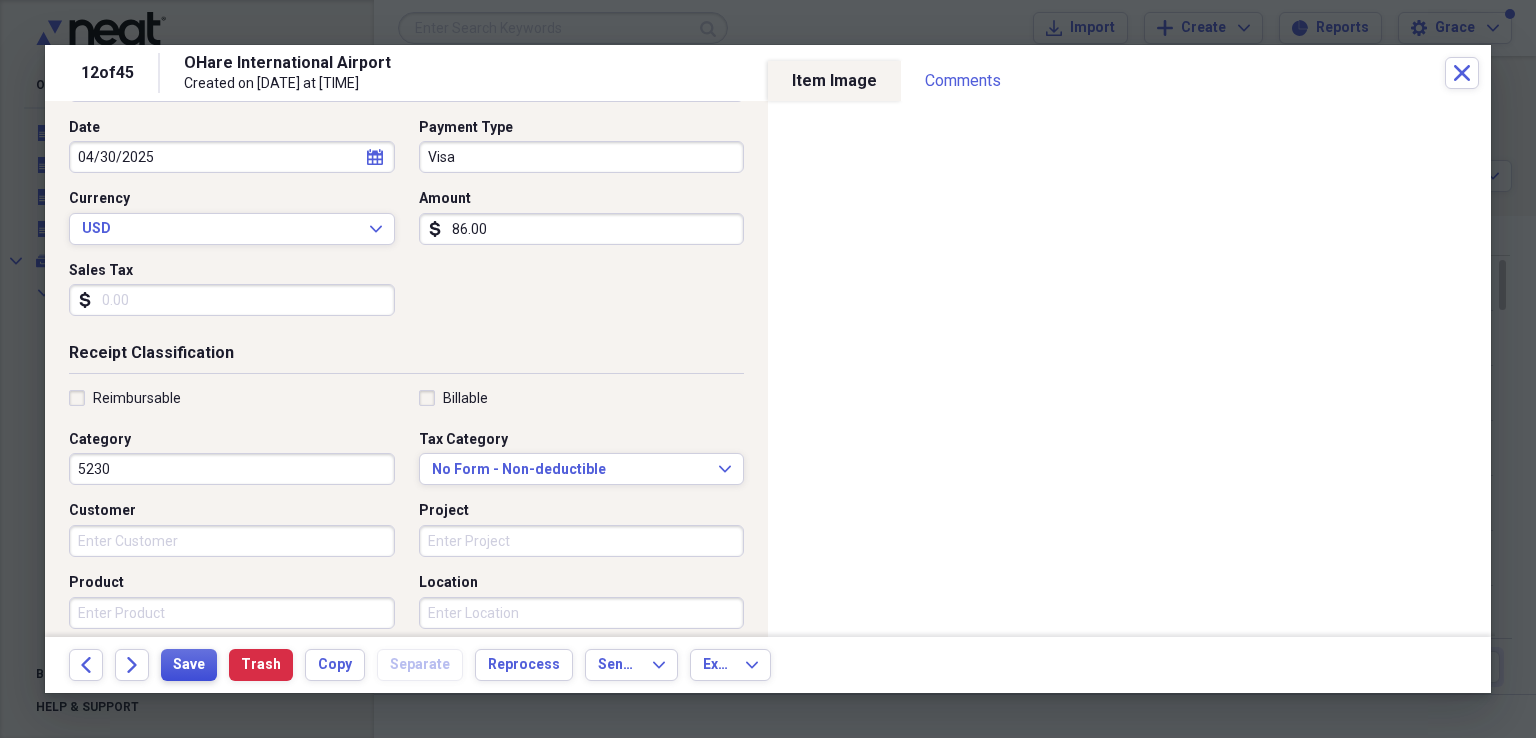 click on "Save" at bounding box center [189, 665] 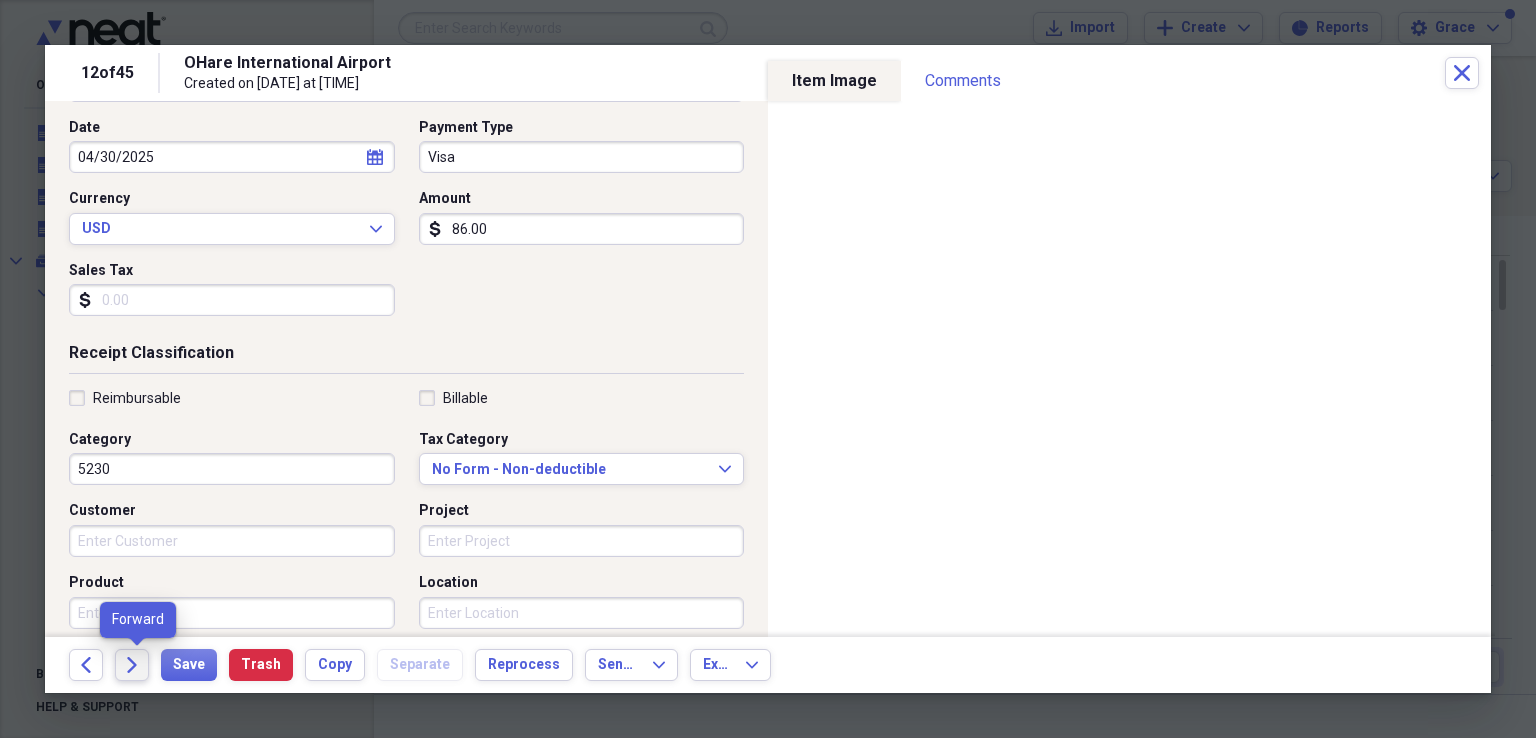 click on "Forward" at bounding box center (132, 665) 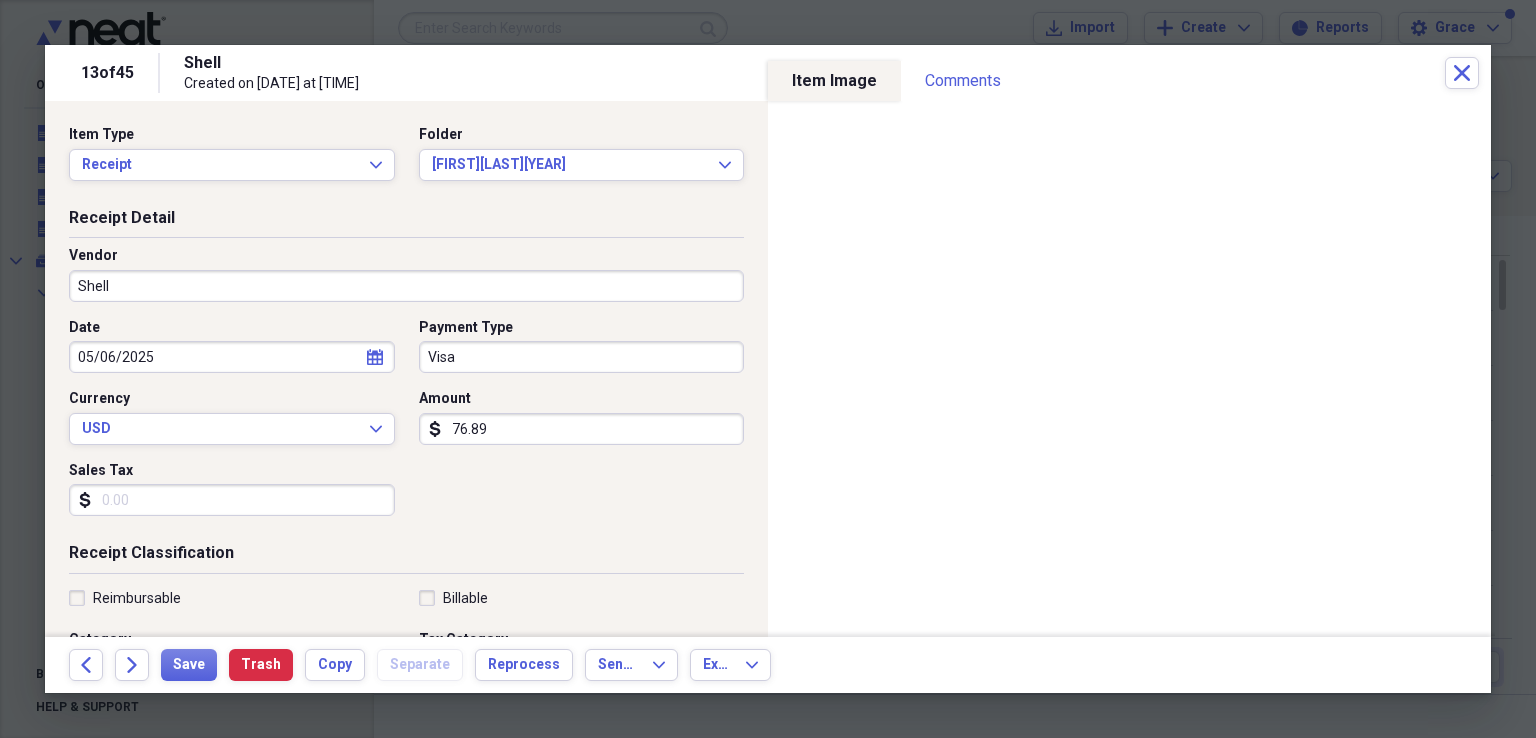 scroll, scrollTop: 200, scrollLeft: 0, axis: vertical 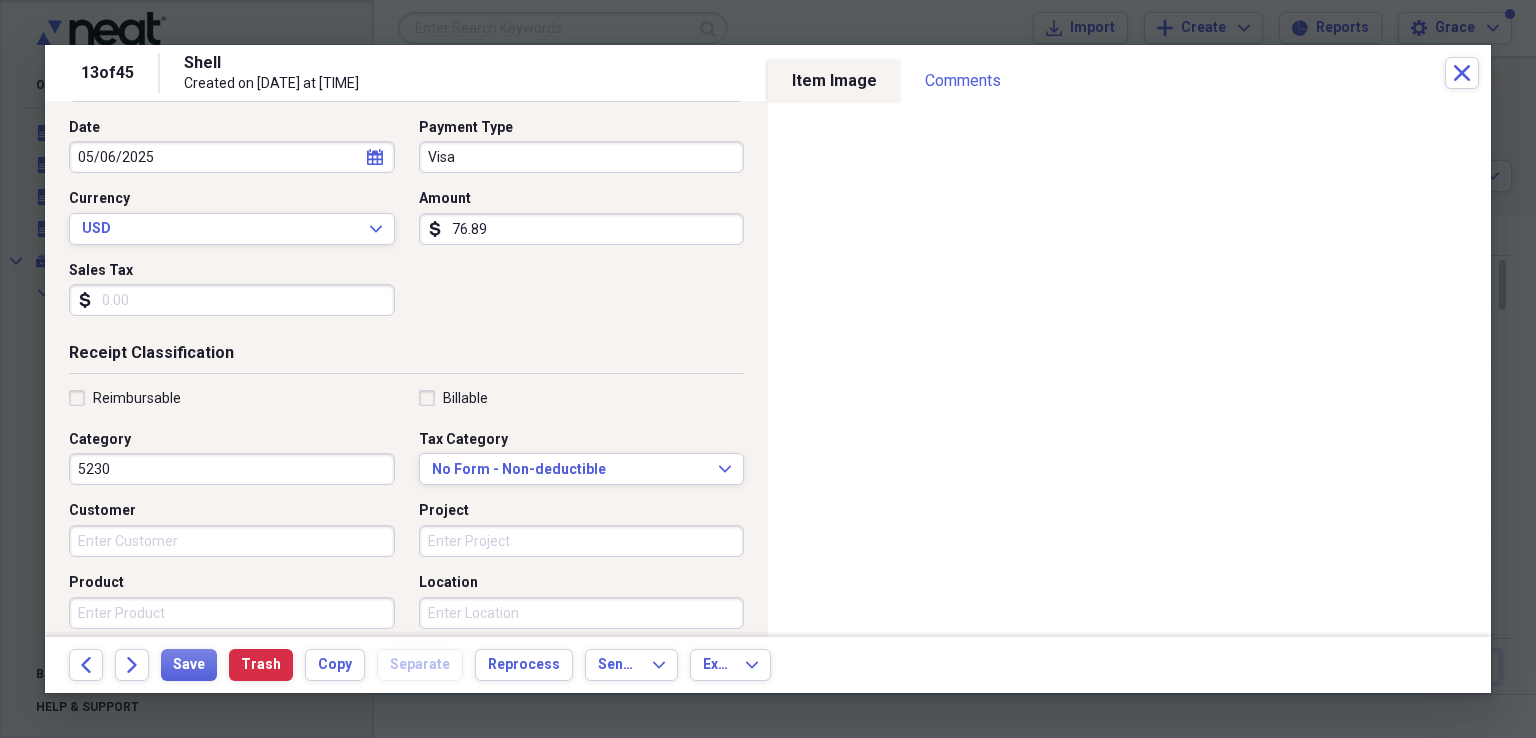 click on "5230" at bounding box center [232, 469] 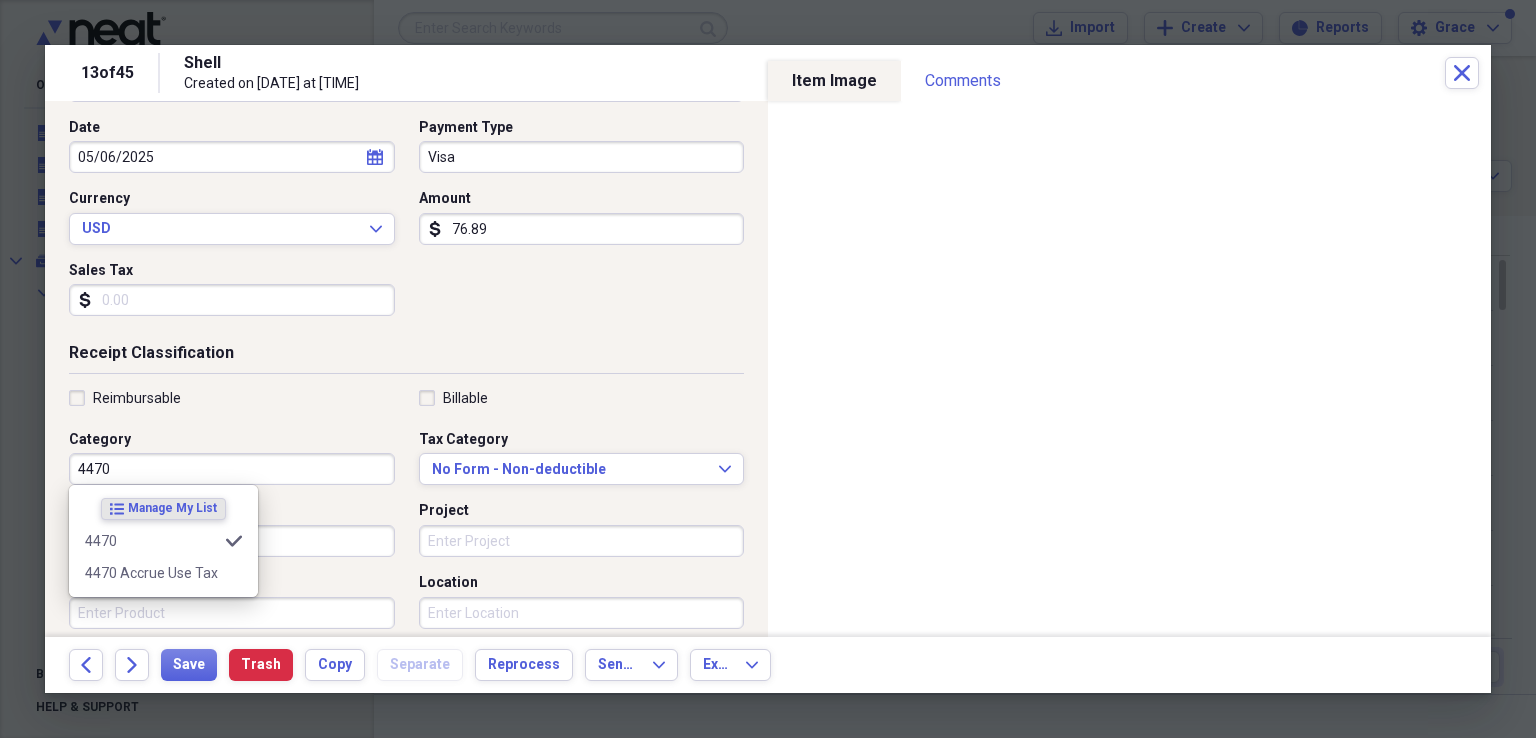 type on "4470" 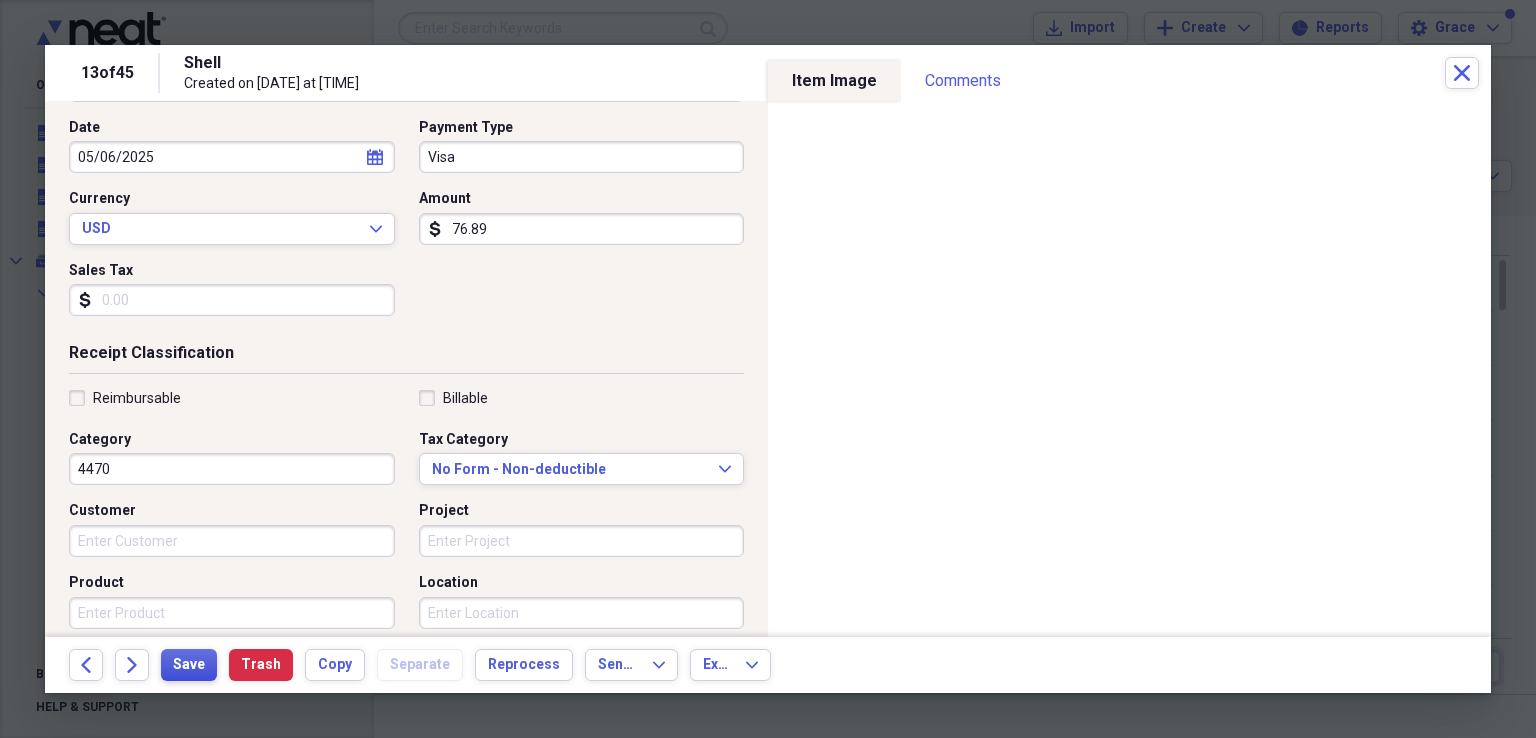 click on "Save" at bounding box center [189, 665] 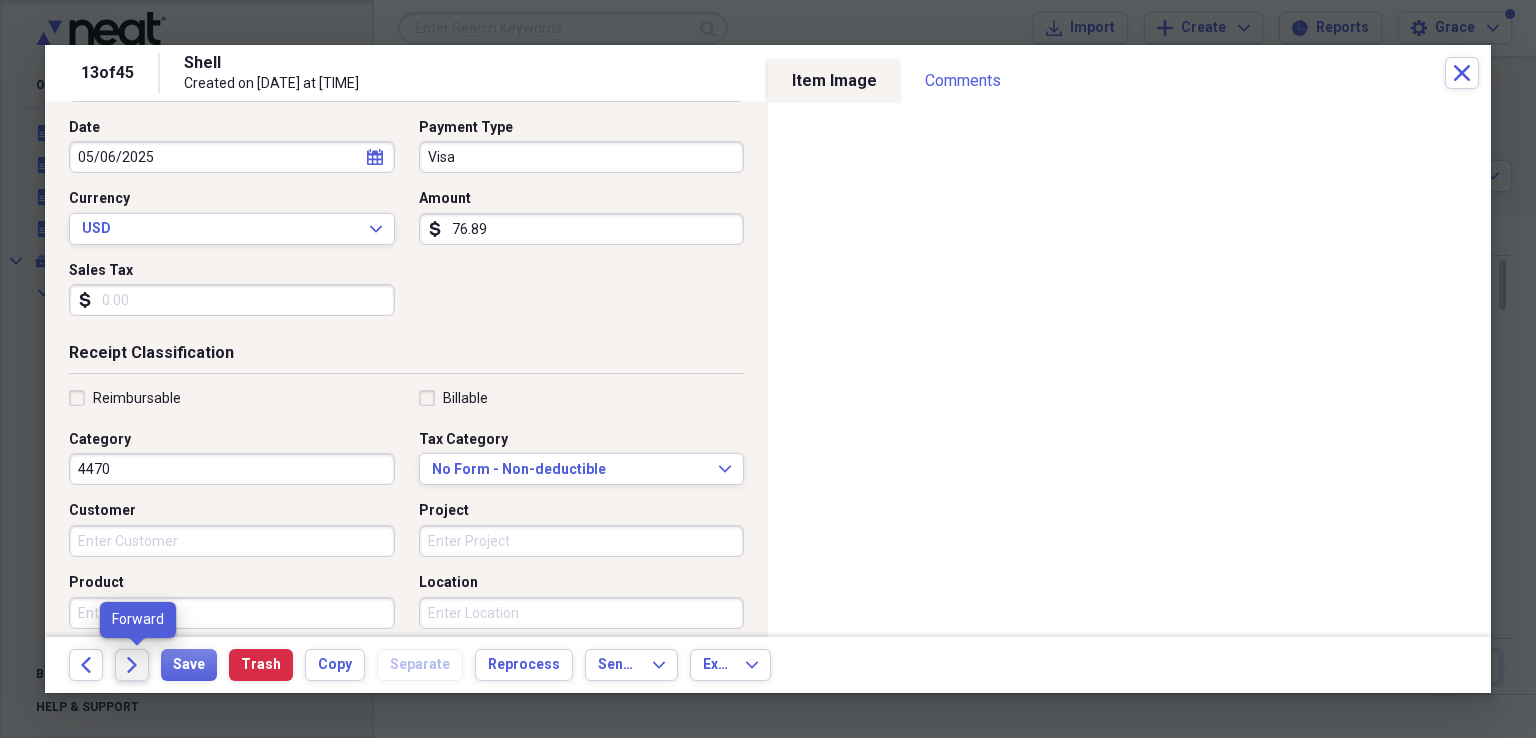 click on "Forward" 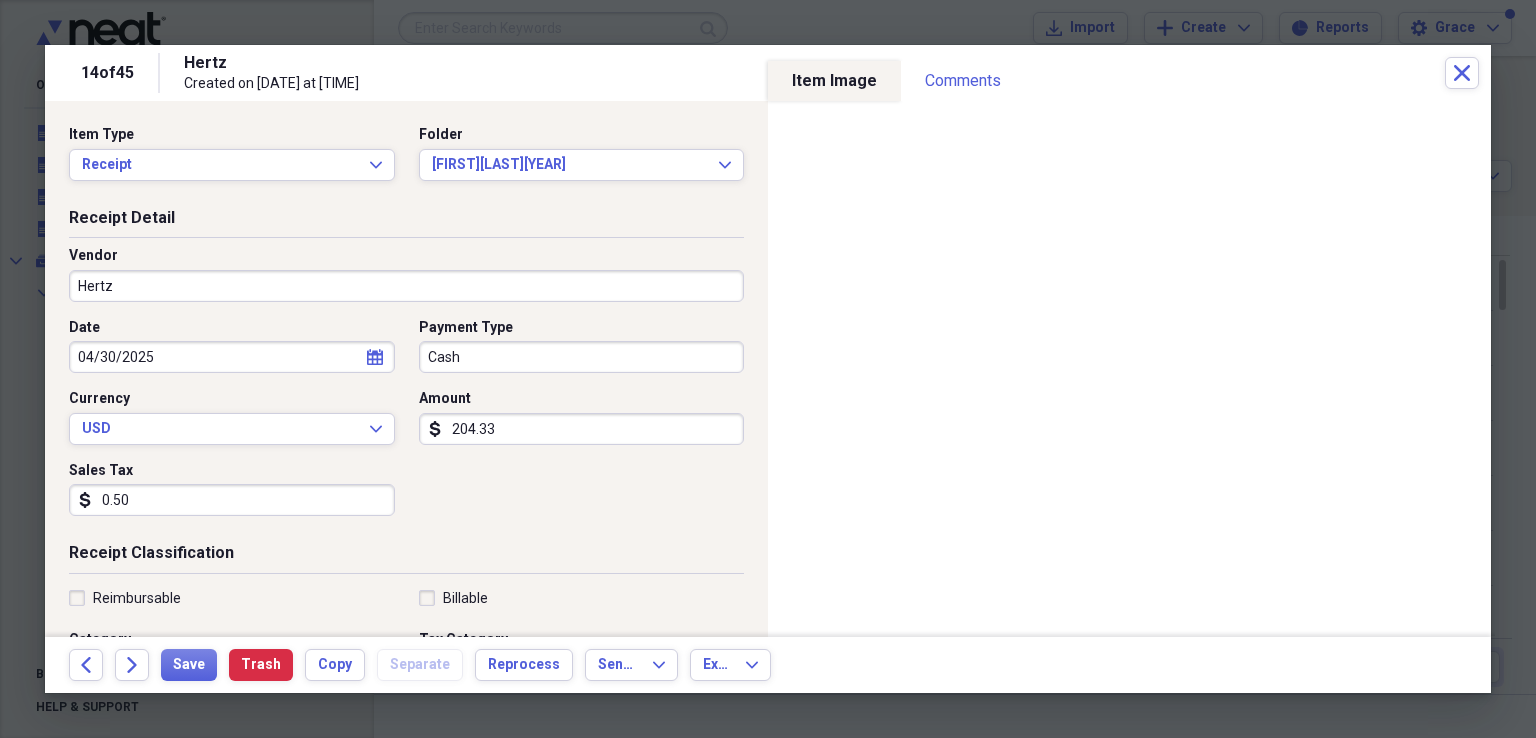 click on "Cash" at bounding box center [582, 357] 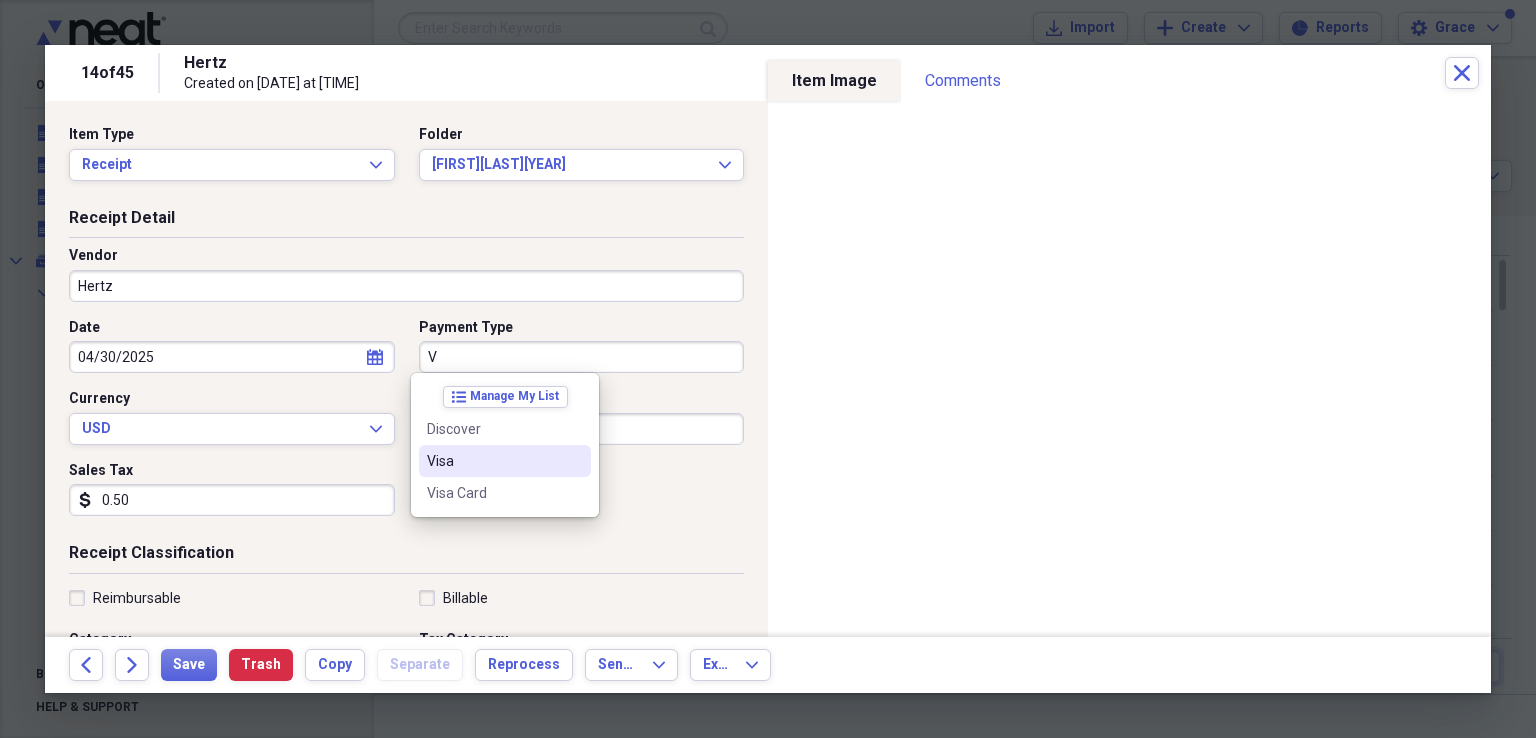 click on "Visa" at bounding box center (493, 461) 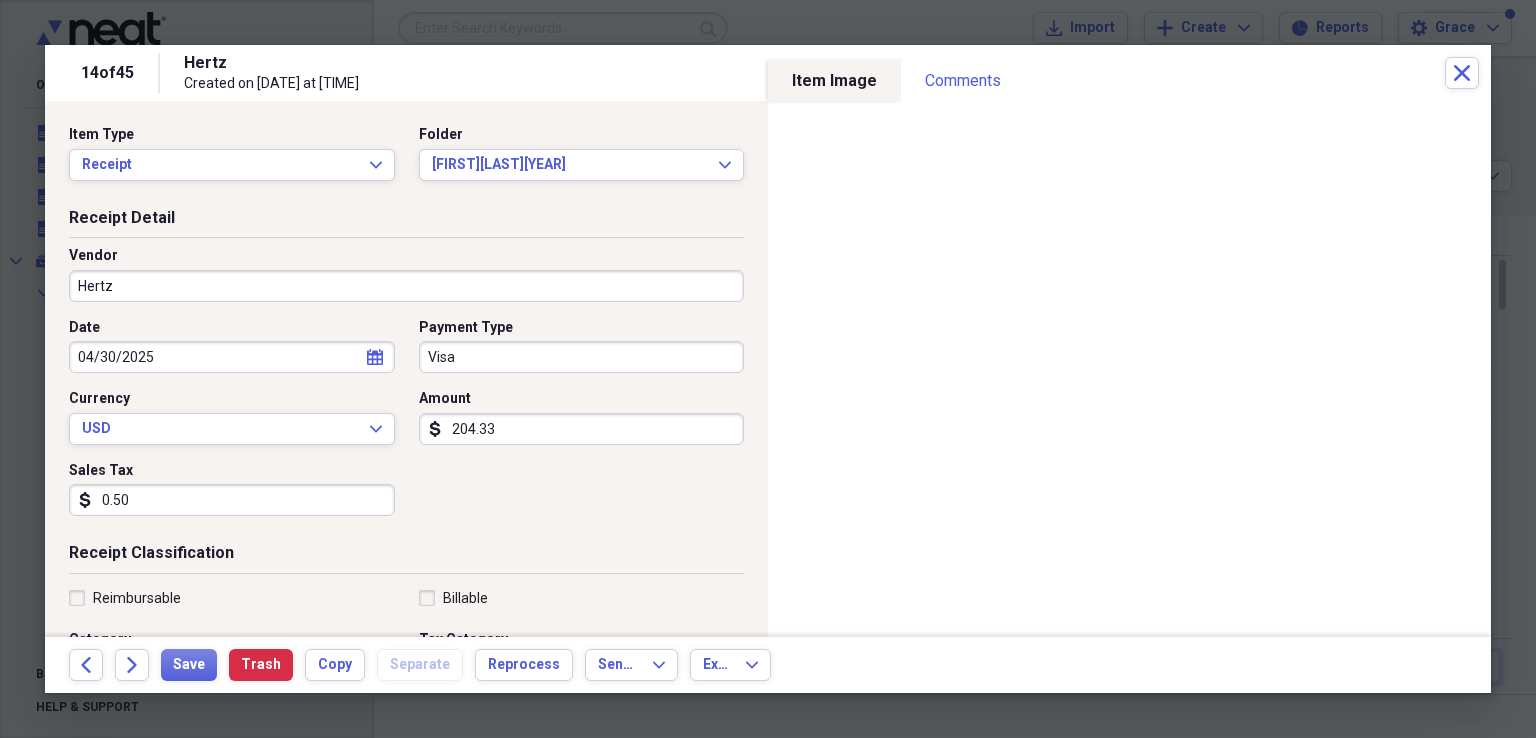 click on "Date [DATE] calendar Calendar Payment Type Visa Currency USD Expand Amount dollar-sign [AMOUNT] Sales Tax dollar-sign [AMOUNT]" at bounding box center [406, 425] 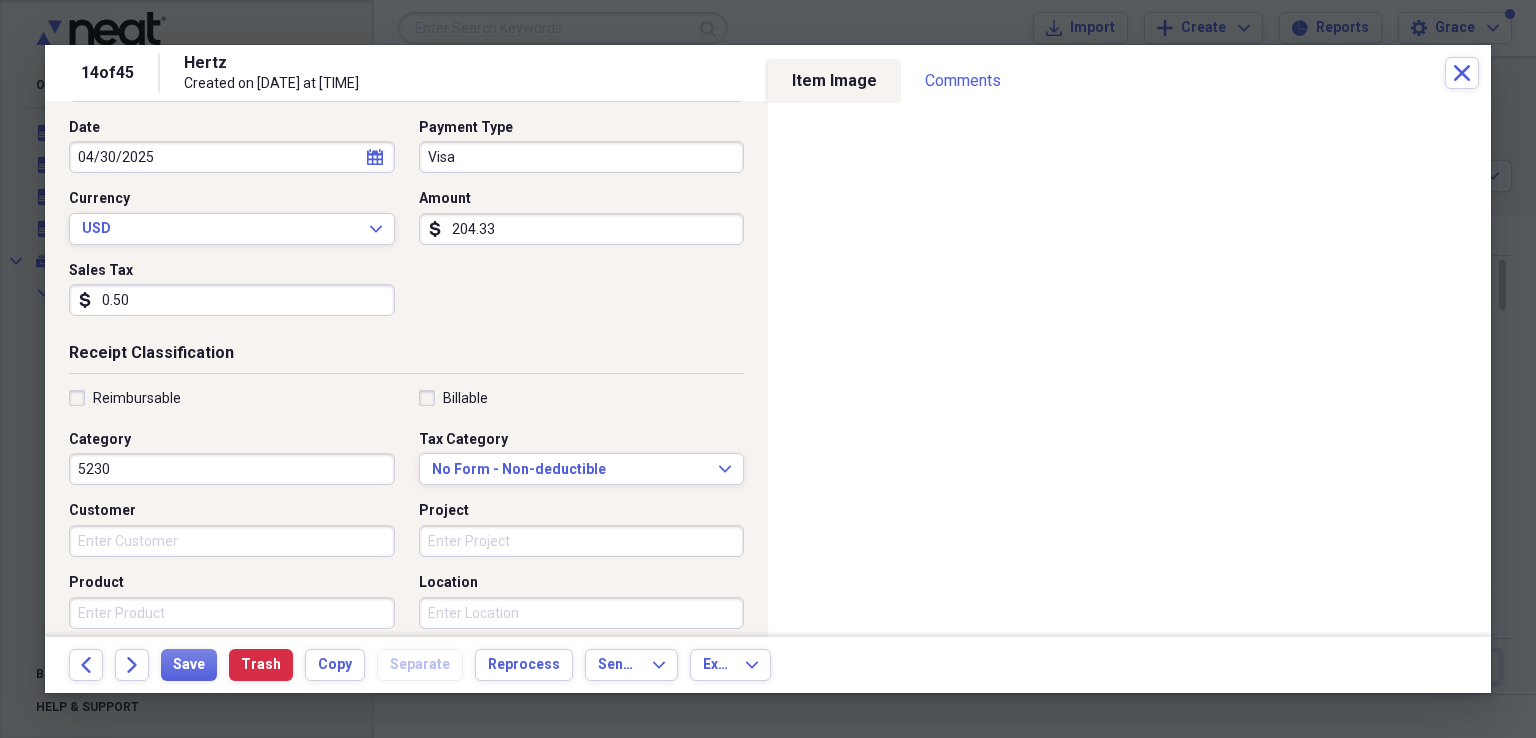 click on "0.50" at bounding box center (232, 300) 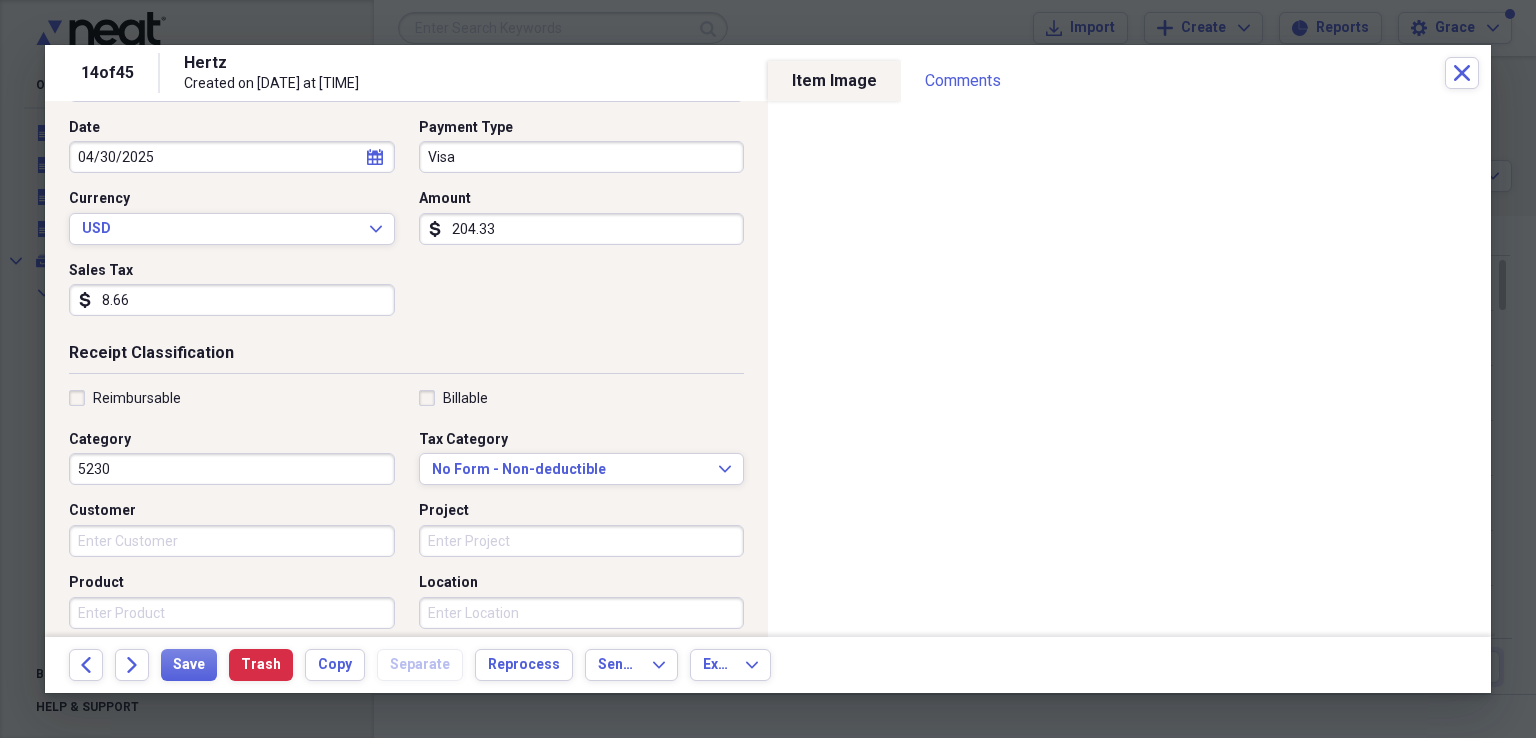 type on "8.66" 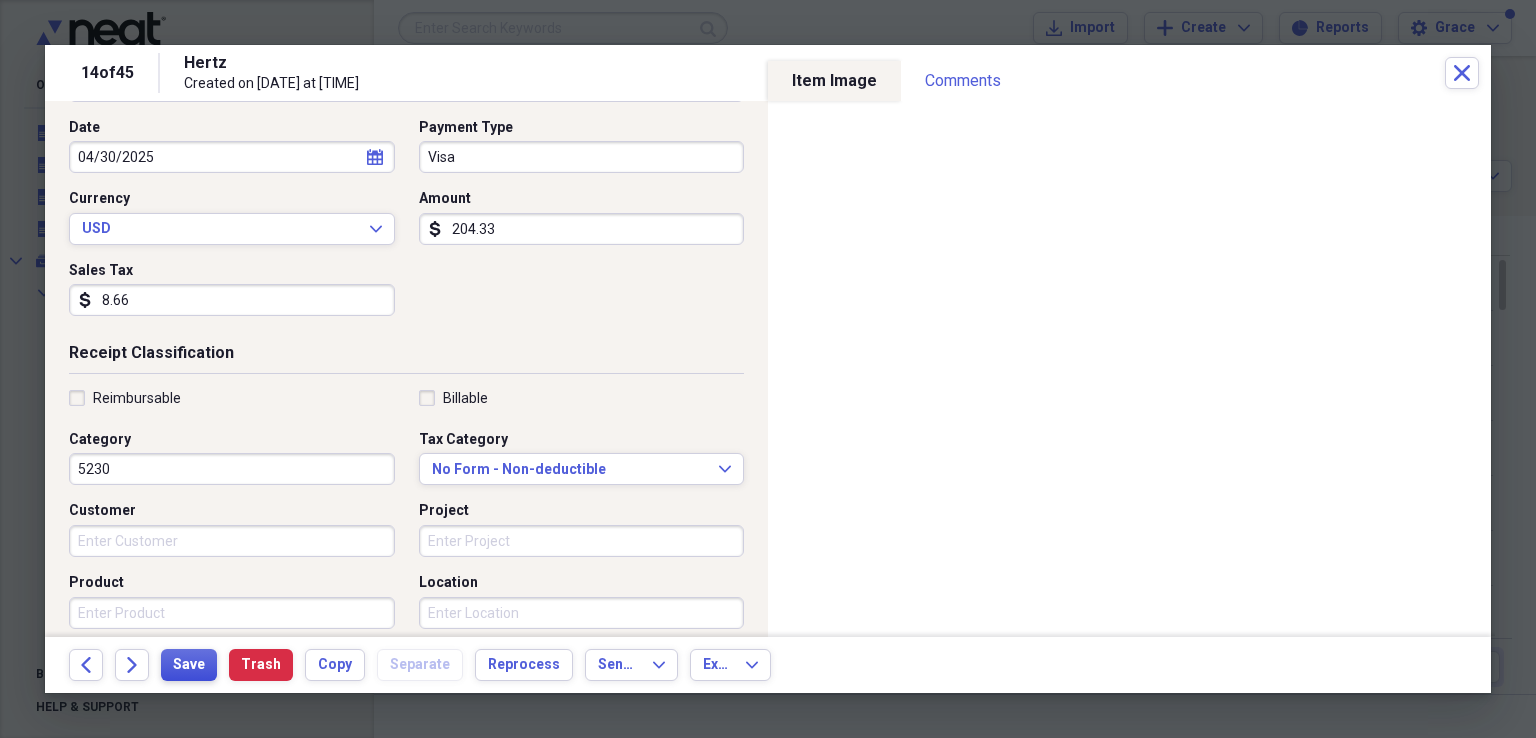 click on "Save" at bounding box center [189, 665] 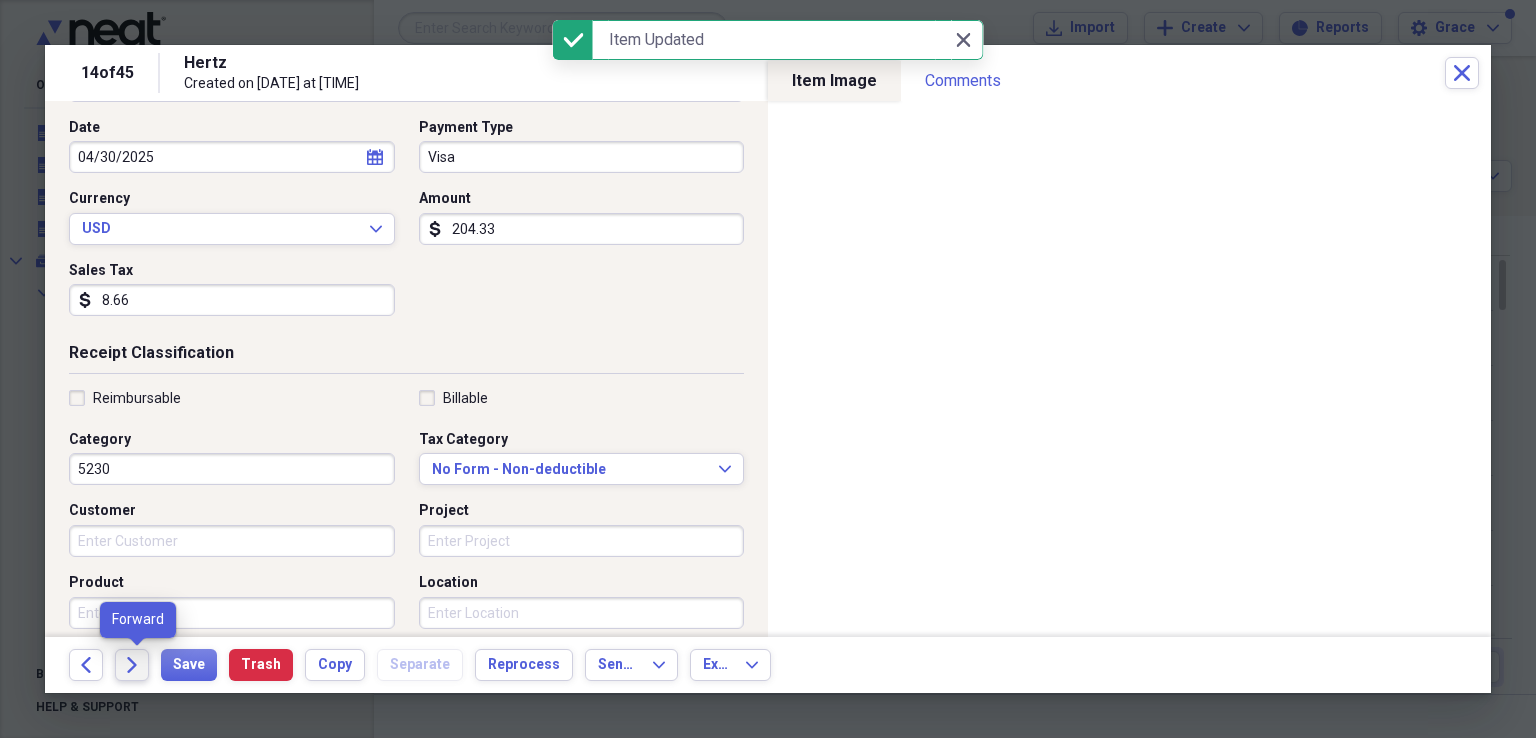 click on "Forward" 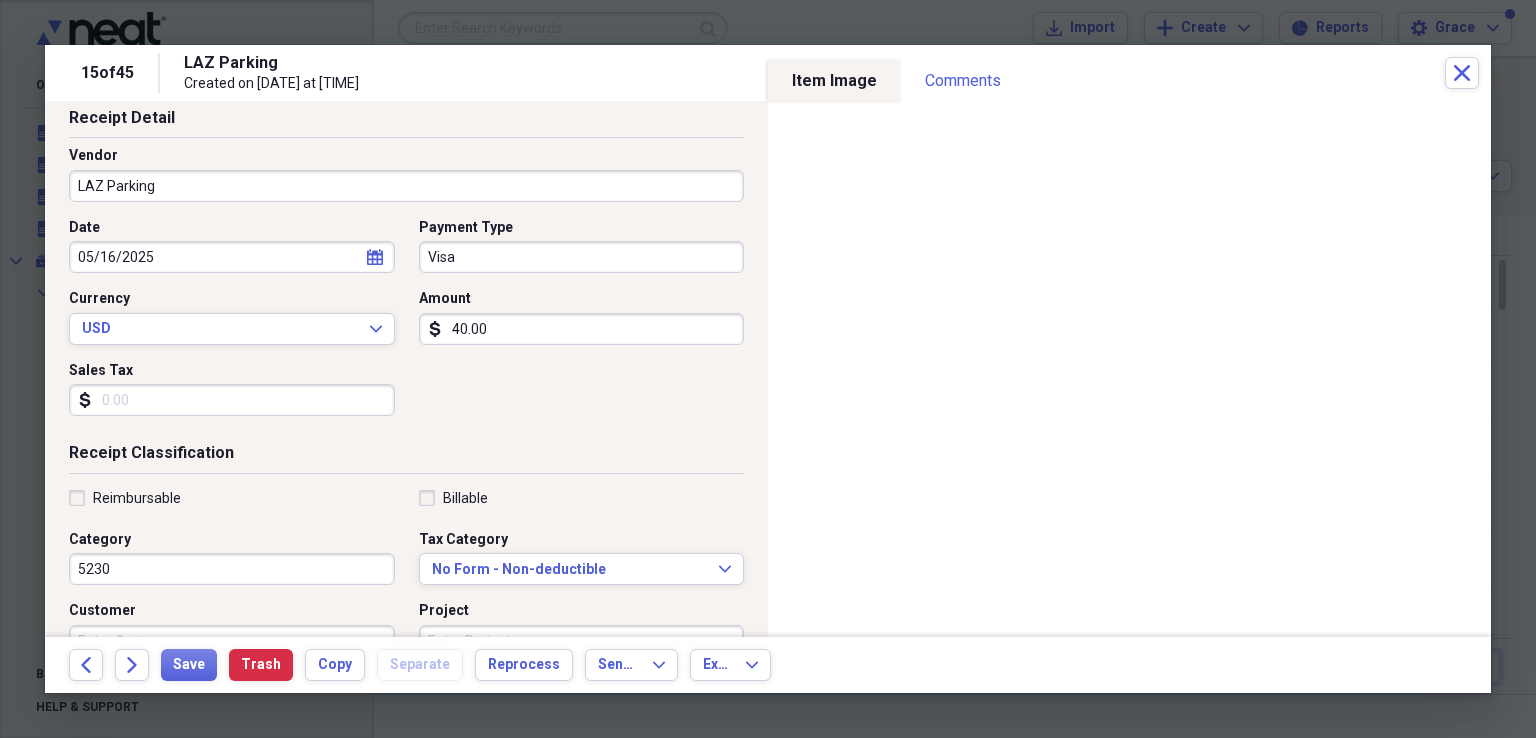 scroll, scrollTop: 200, scrollLeft: 0, axis: vertical 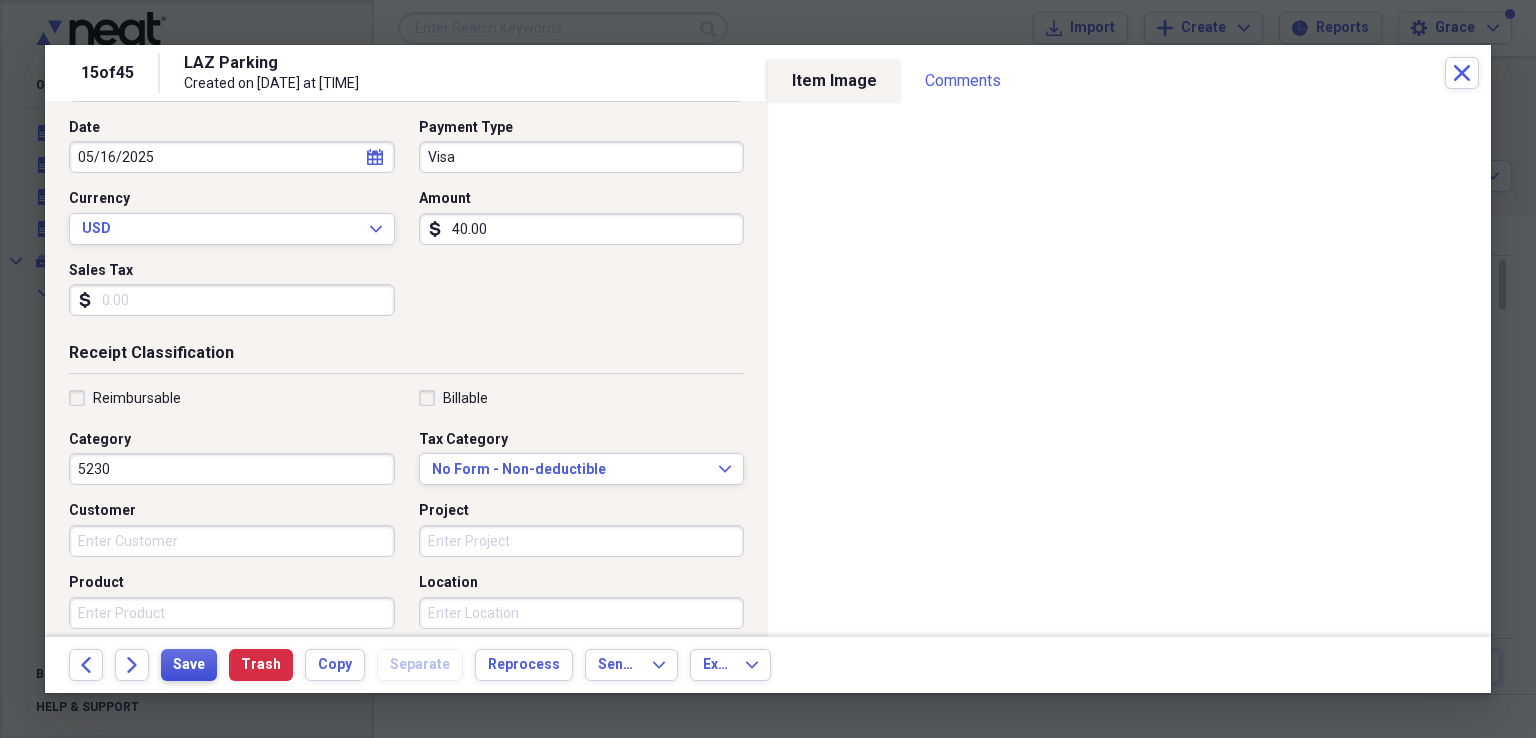click on "Save" at bounding box center [189, 665] 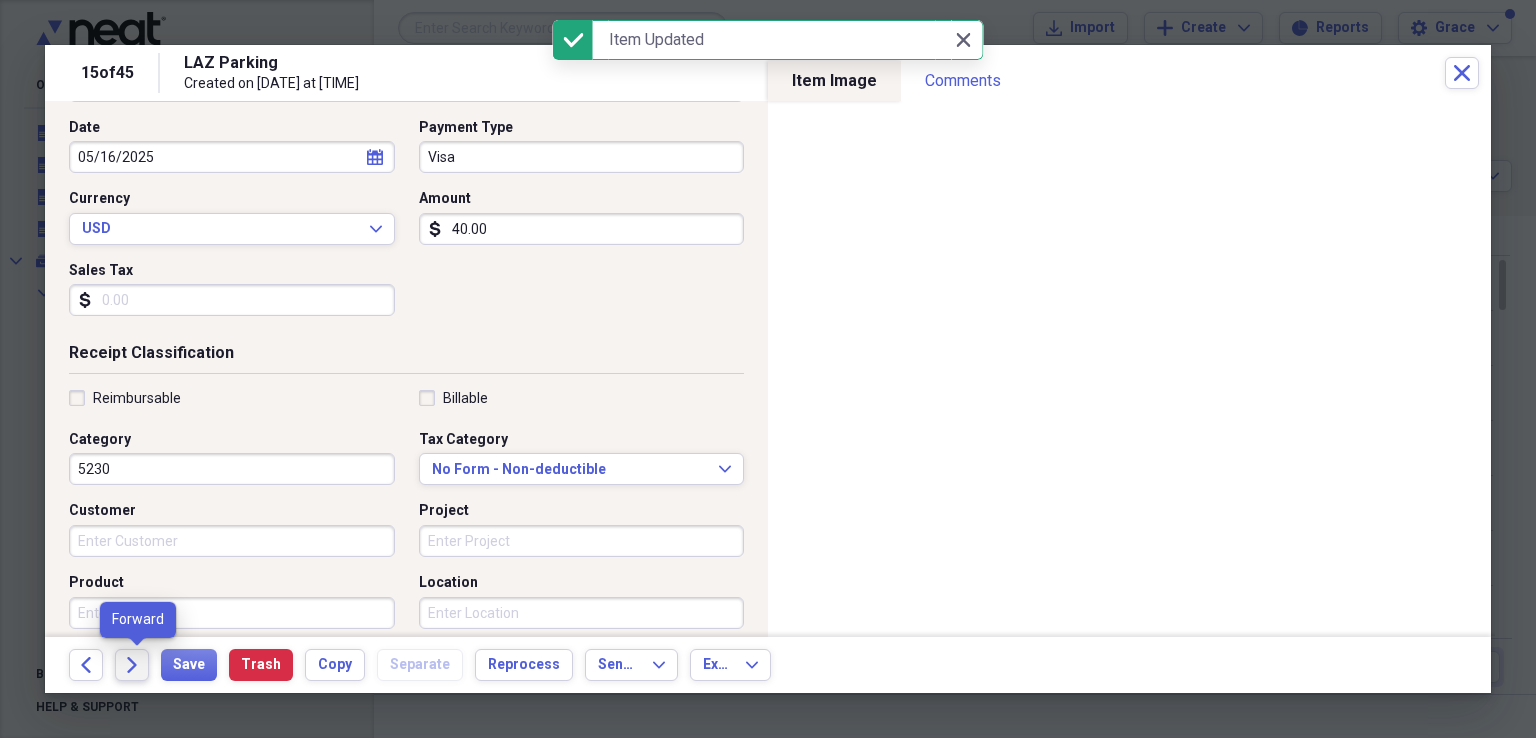 click on "Forward" at bounding box center [138, 665] 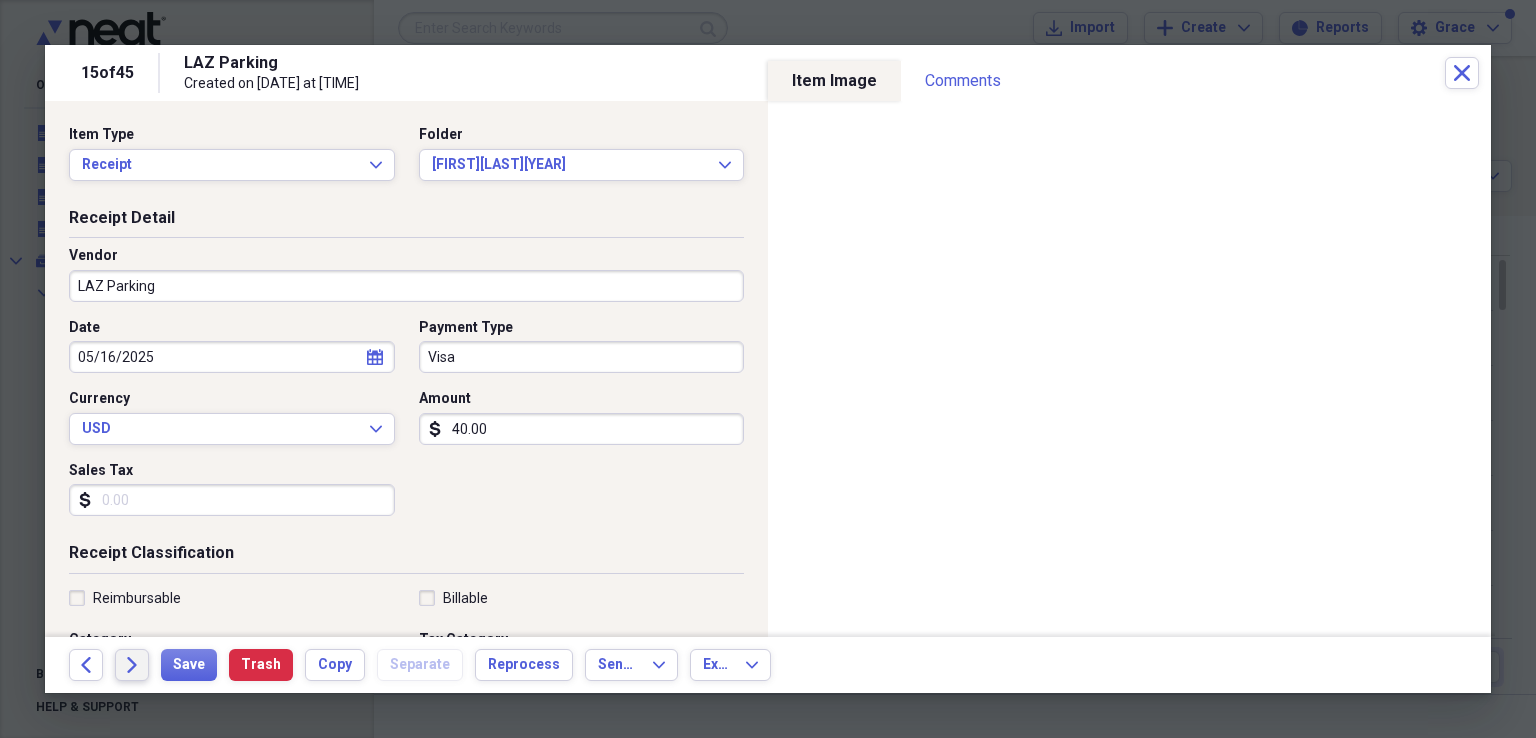 scroll, scrollTop: 484, scrollLeft: 0, axis: vertical 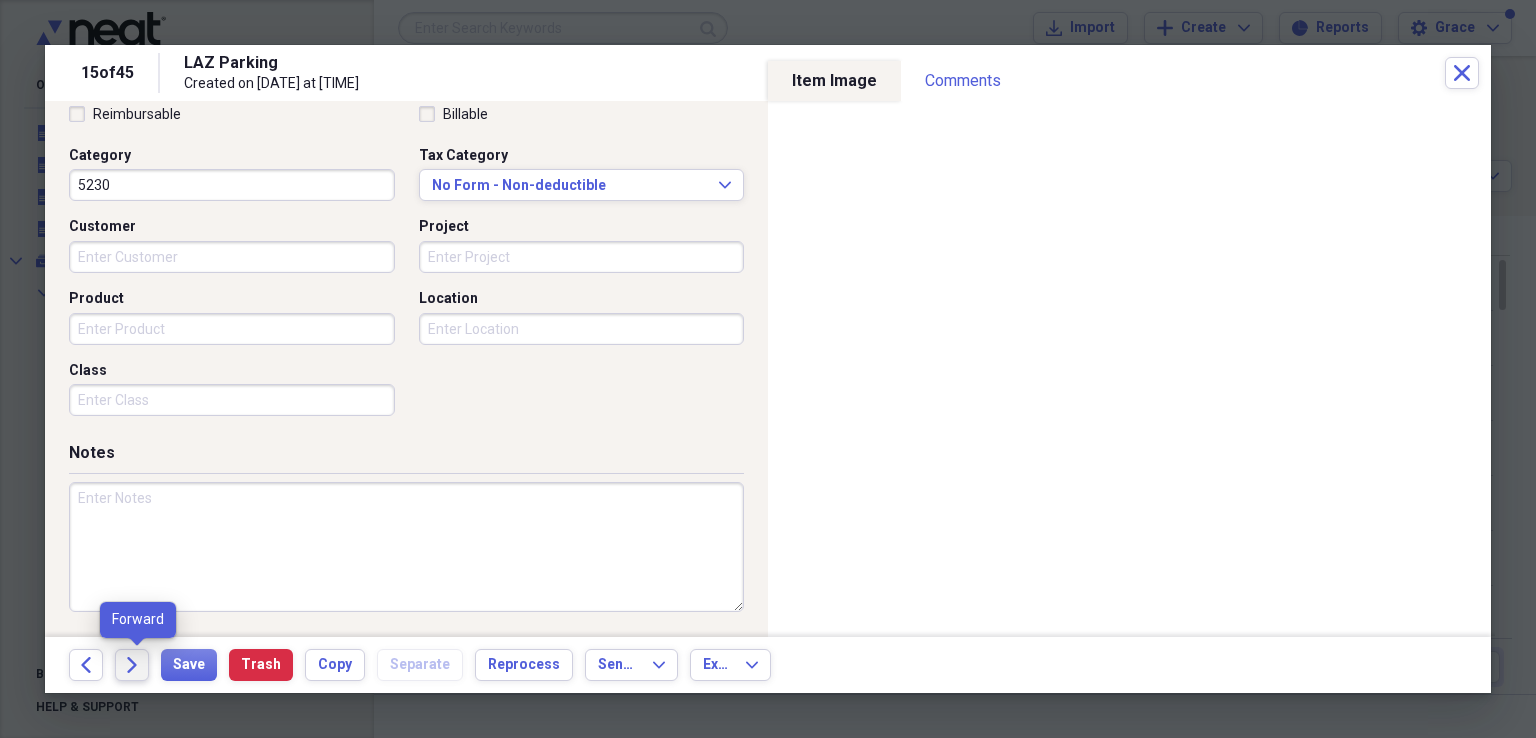 click on "Forward" 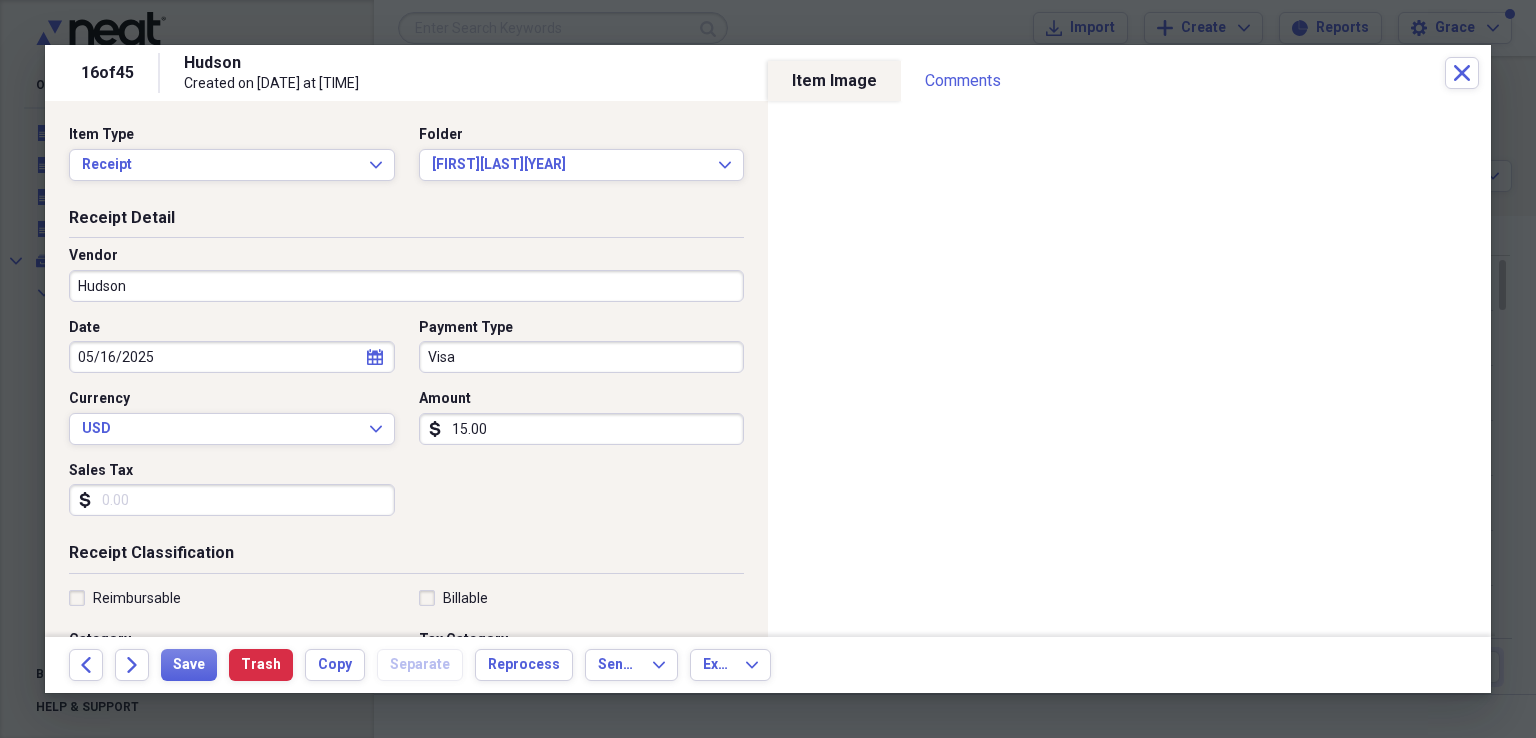 click on "Sales Tax" at bounding box center (232, 500) 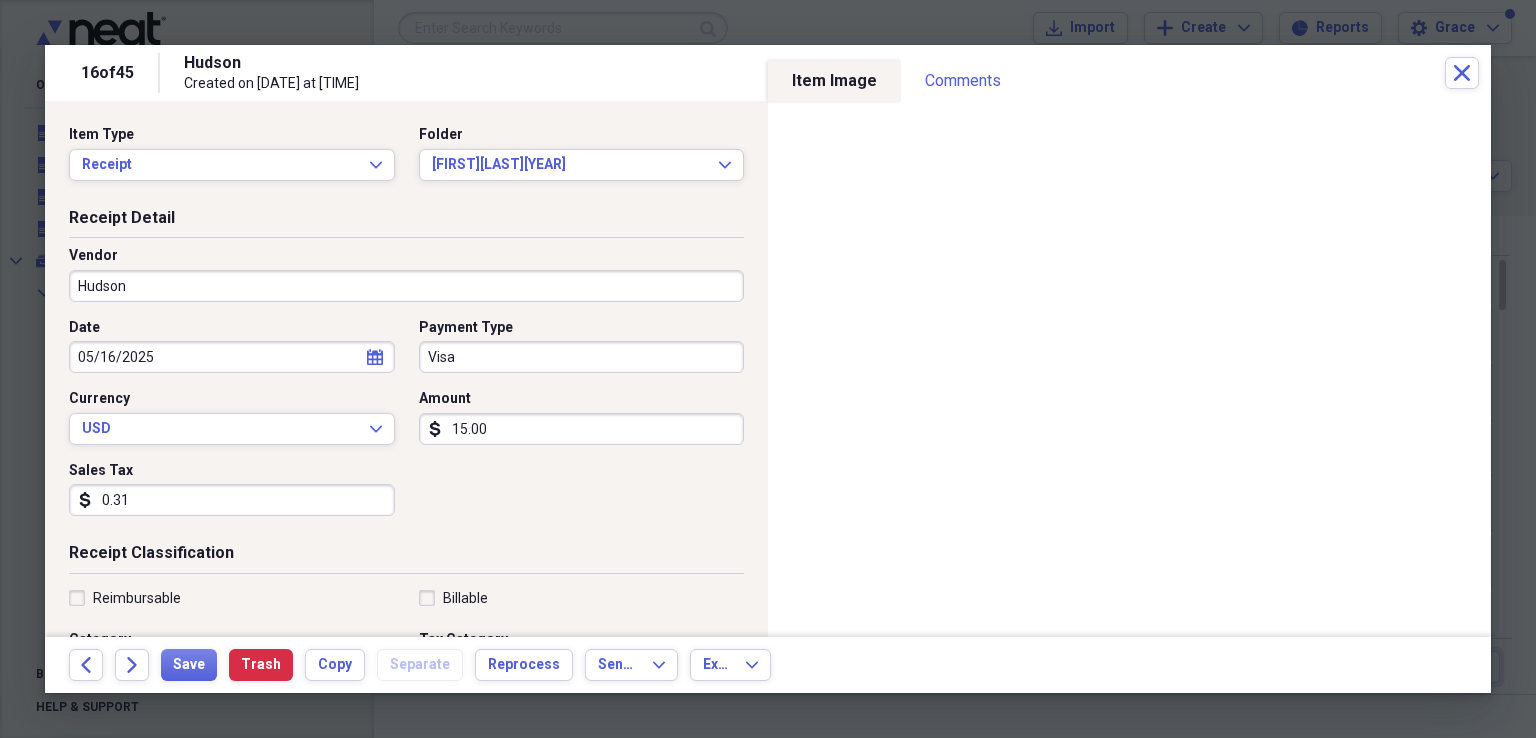type on "0.31" 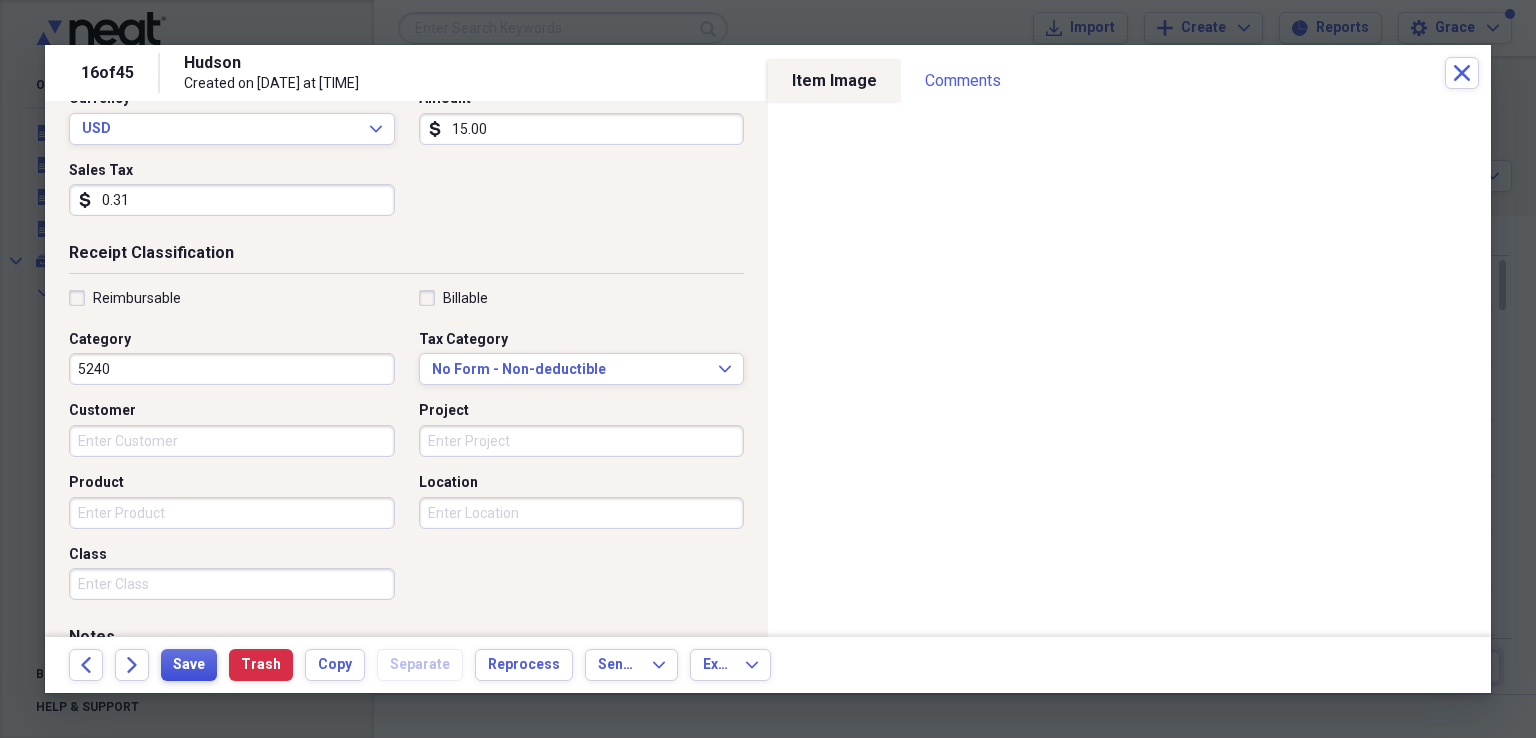 click on "Save" at bounding box center [189, 665] 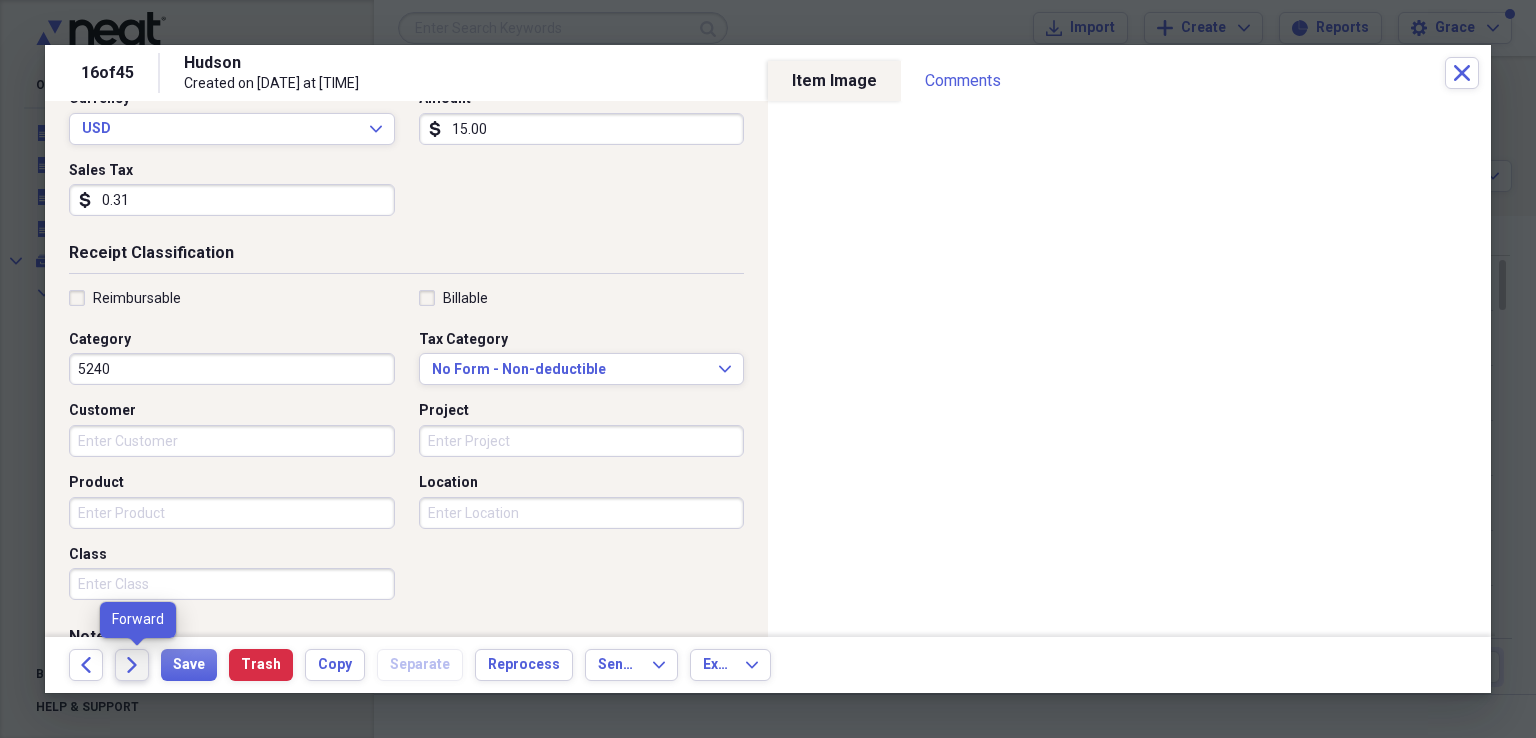 click on "Forward" 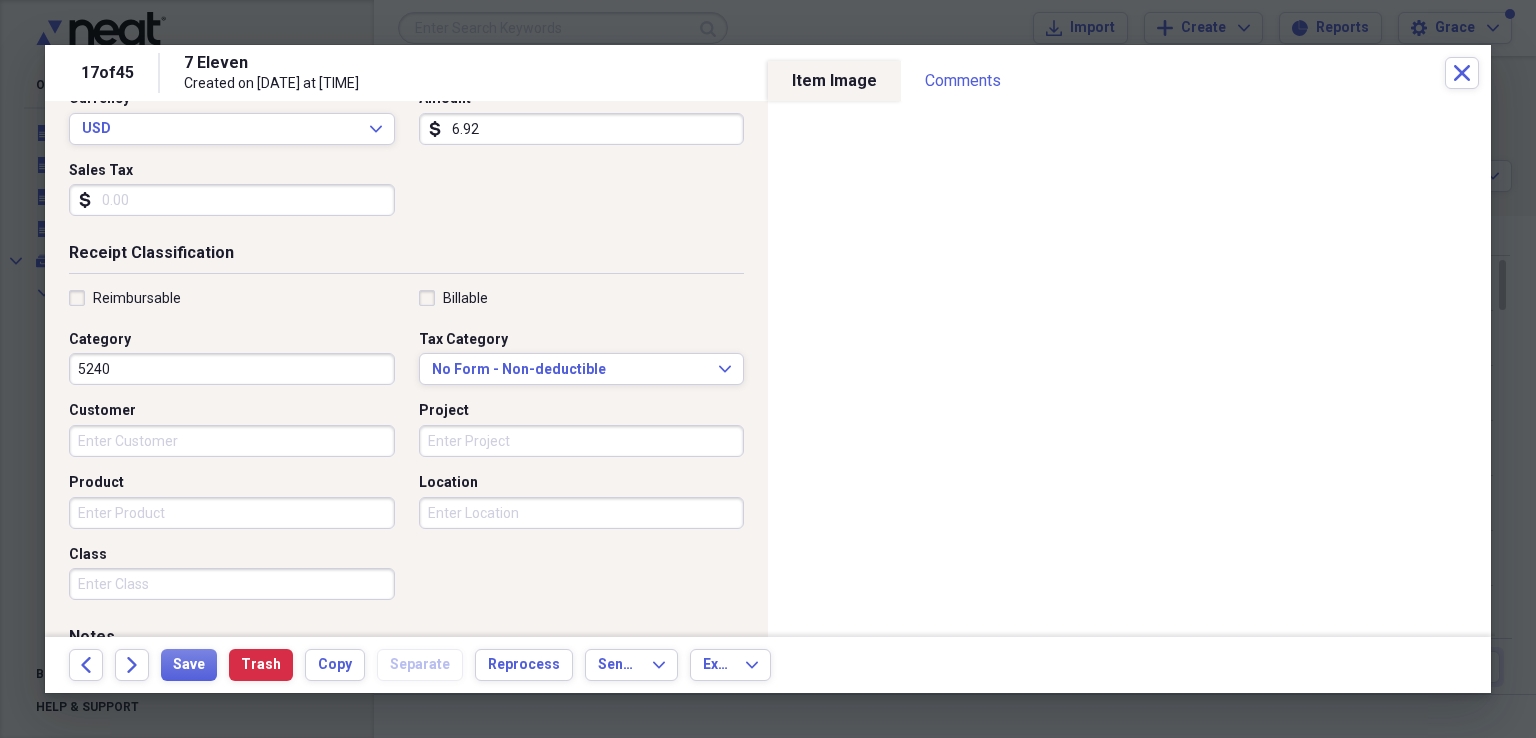 scroll, scrollTop: 0, scrollLeft: 0, axis: both 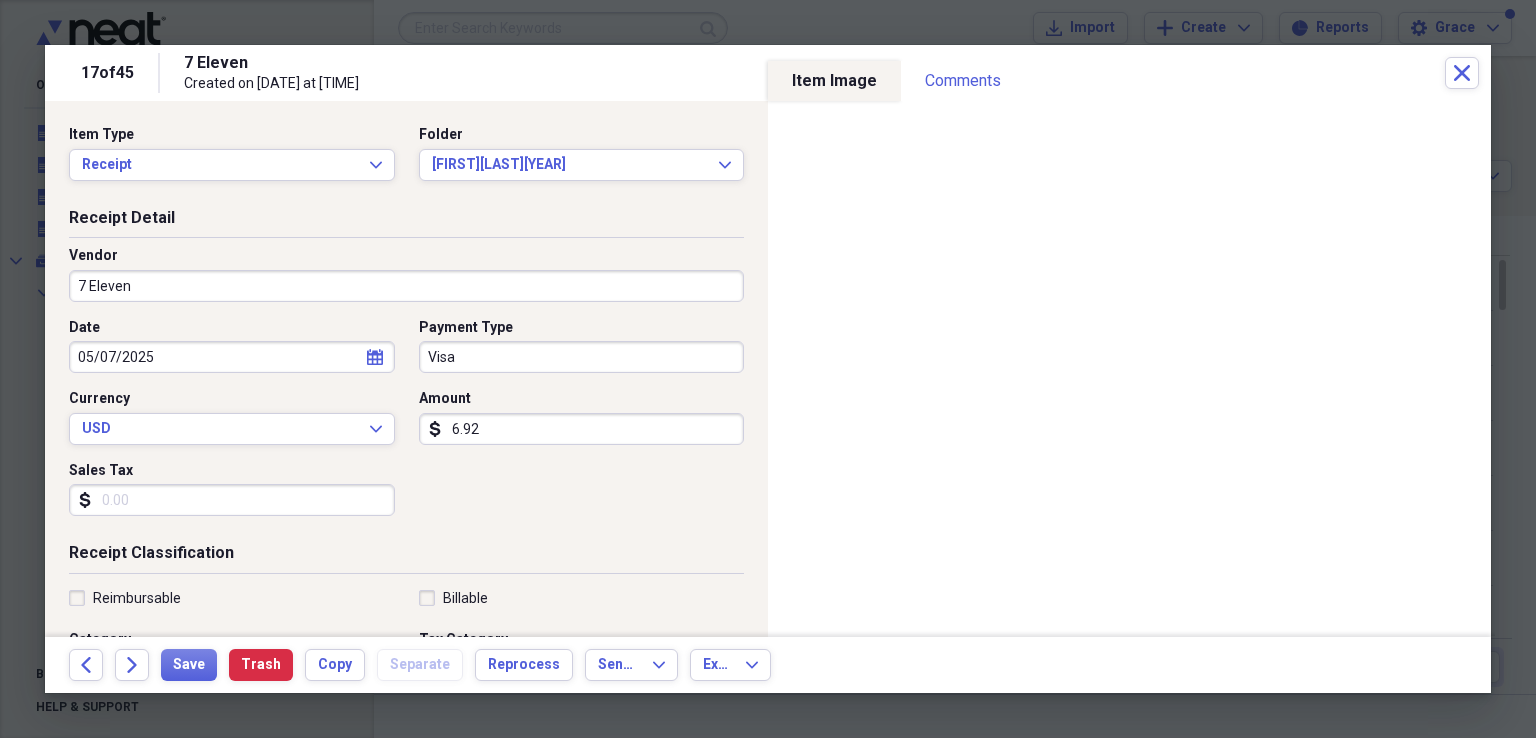 click on "Sales Tax" at bounding box center (232, 500) 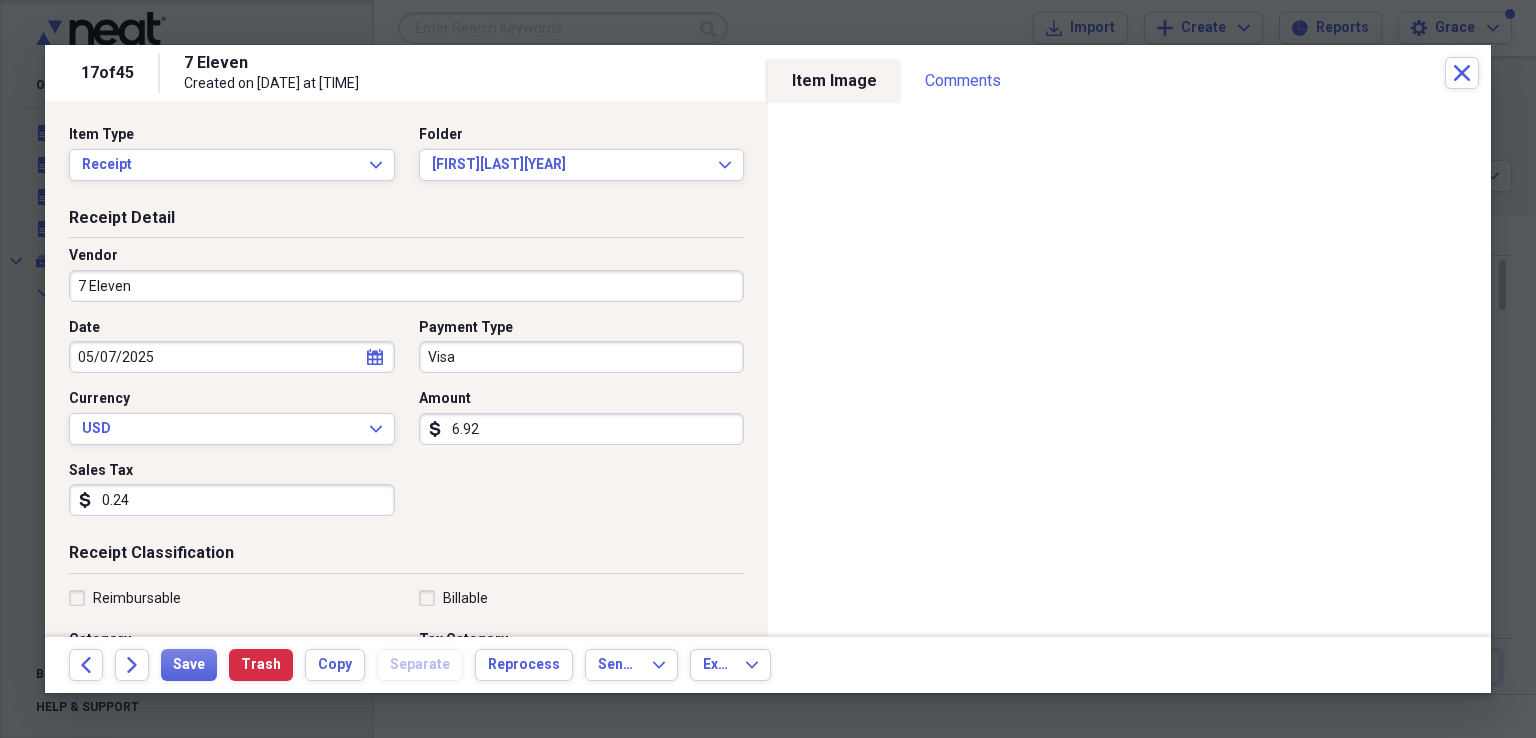 type on "0.24" 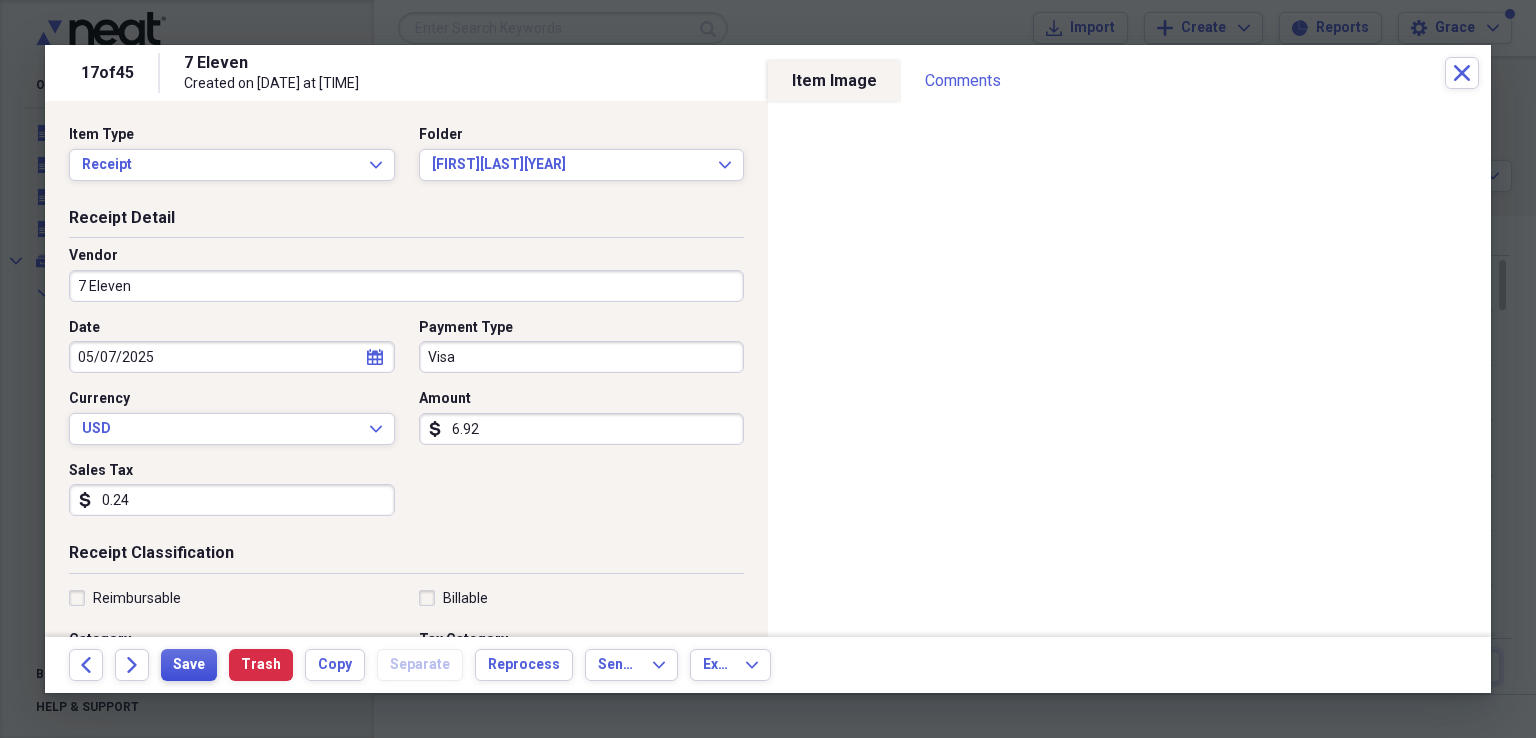 click on "Save" at bounding box center [189, 665] 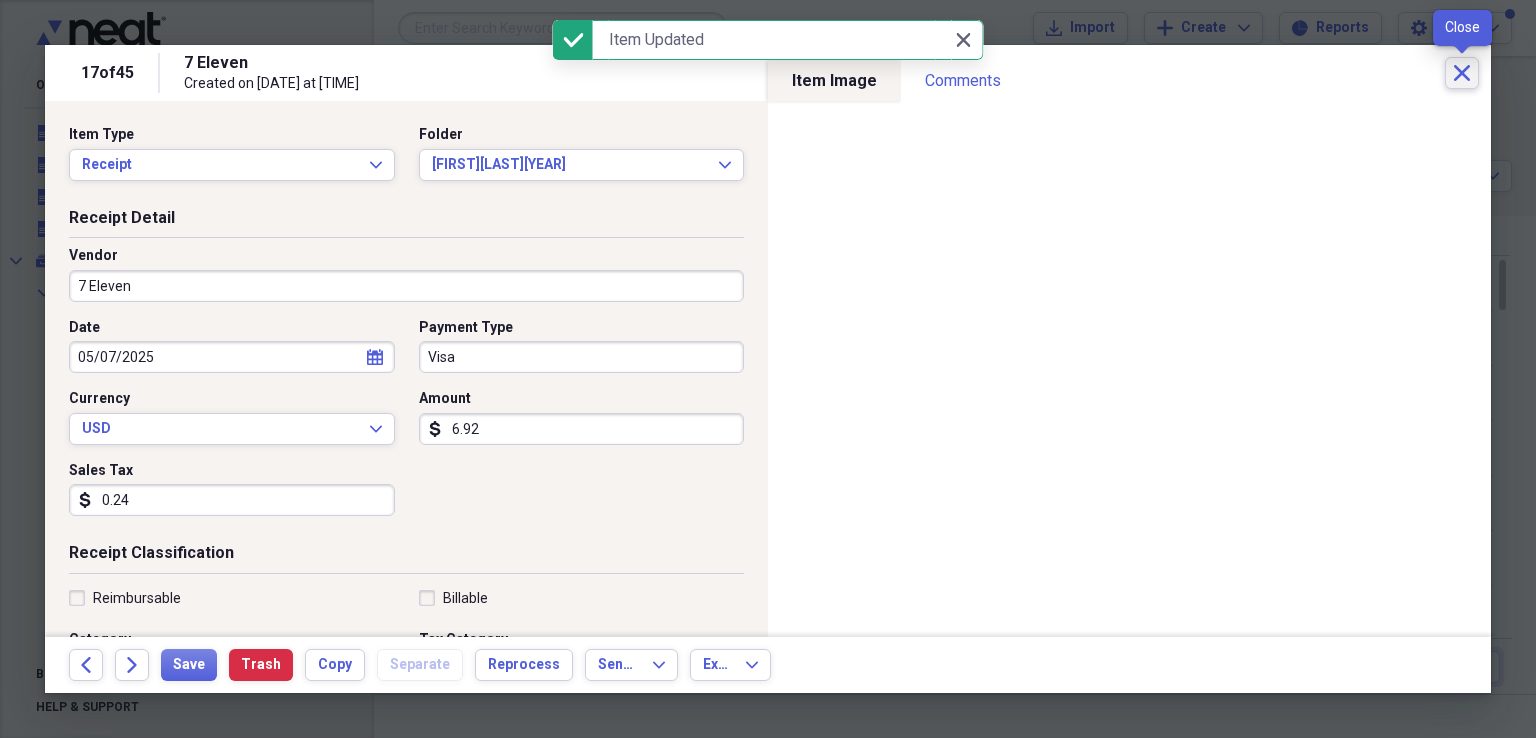 click on "Close" 